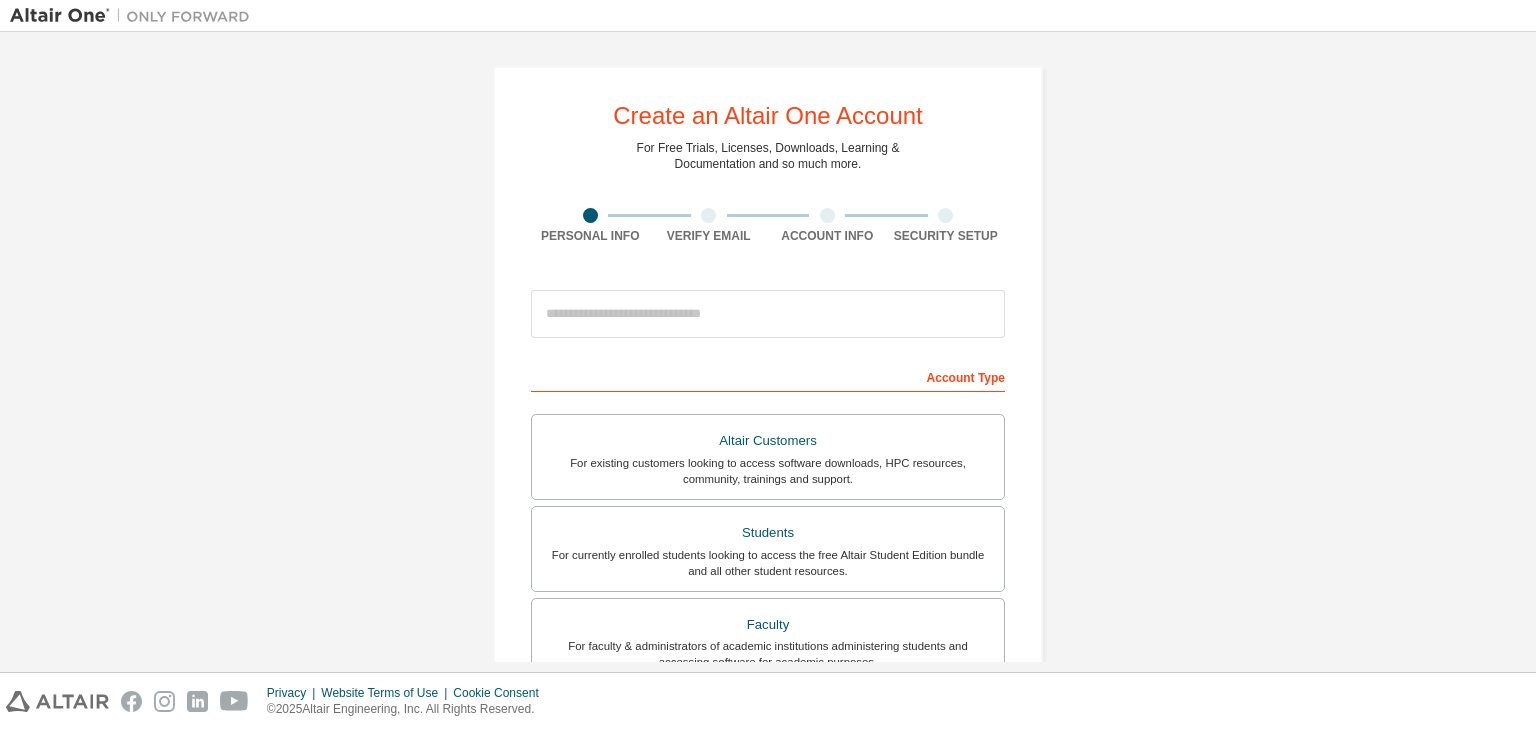 scroll, scrollTop: 0, scrollLeft: 0, axis: both 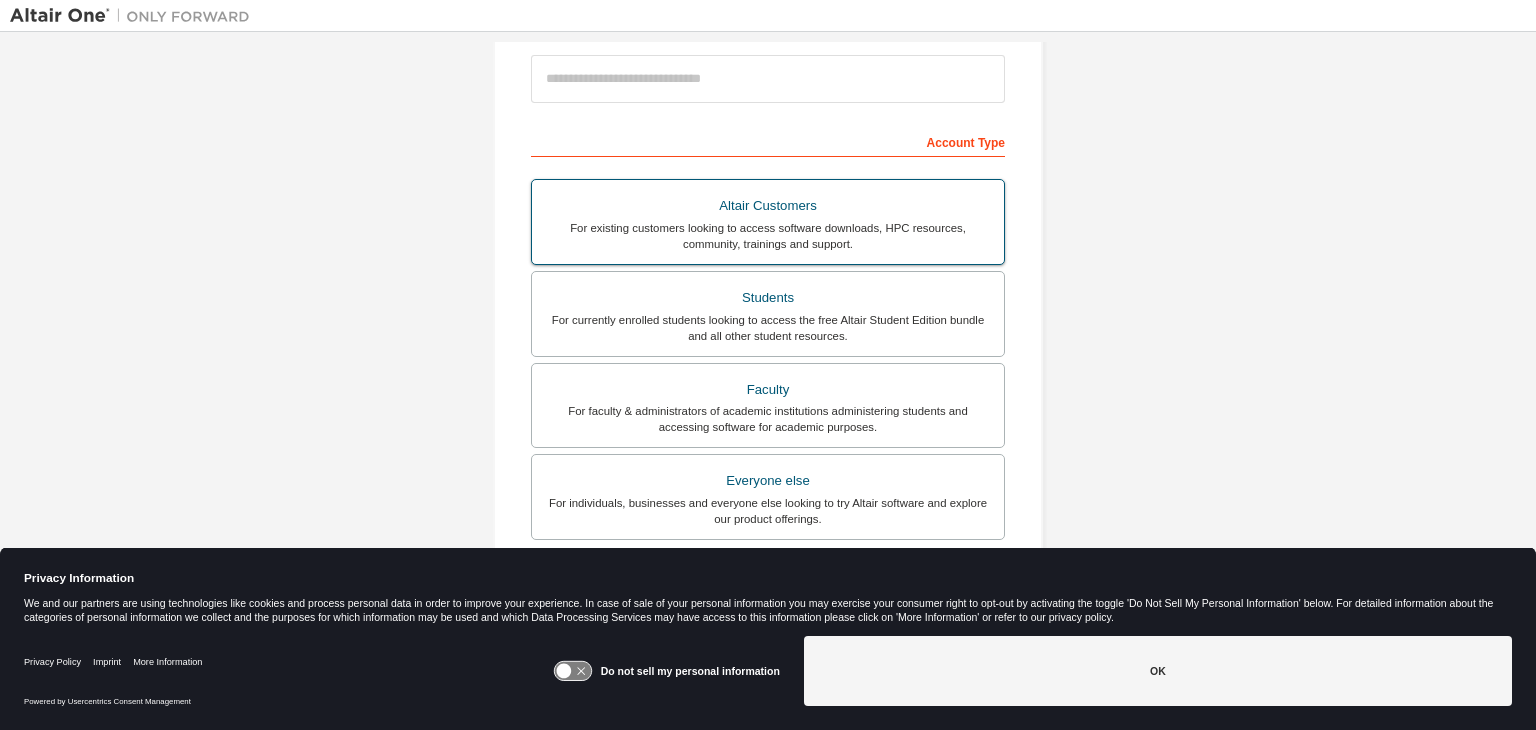 click on "For existing customers looking to access software downloads, HPC resources, community, trainings and support." at bounding box center (768, 236) 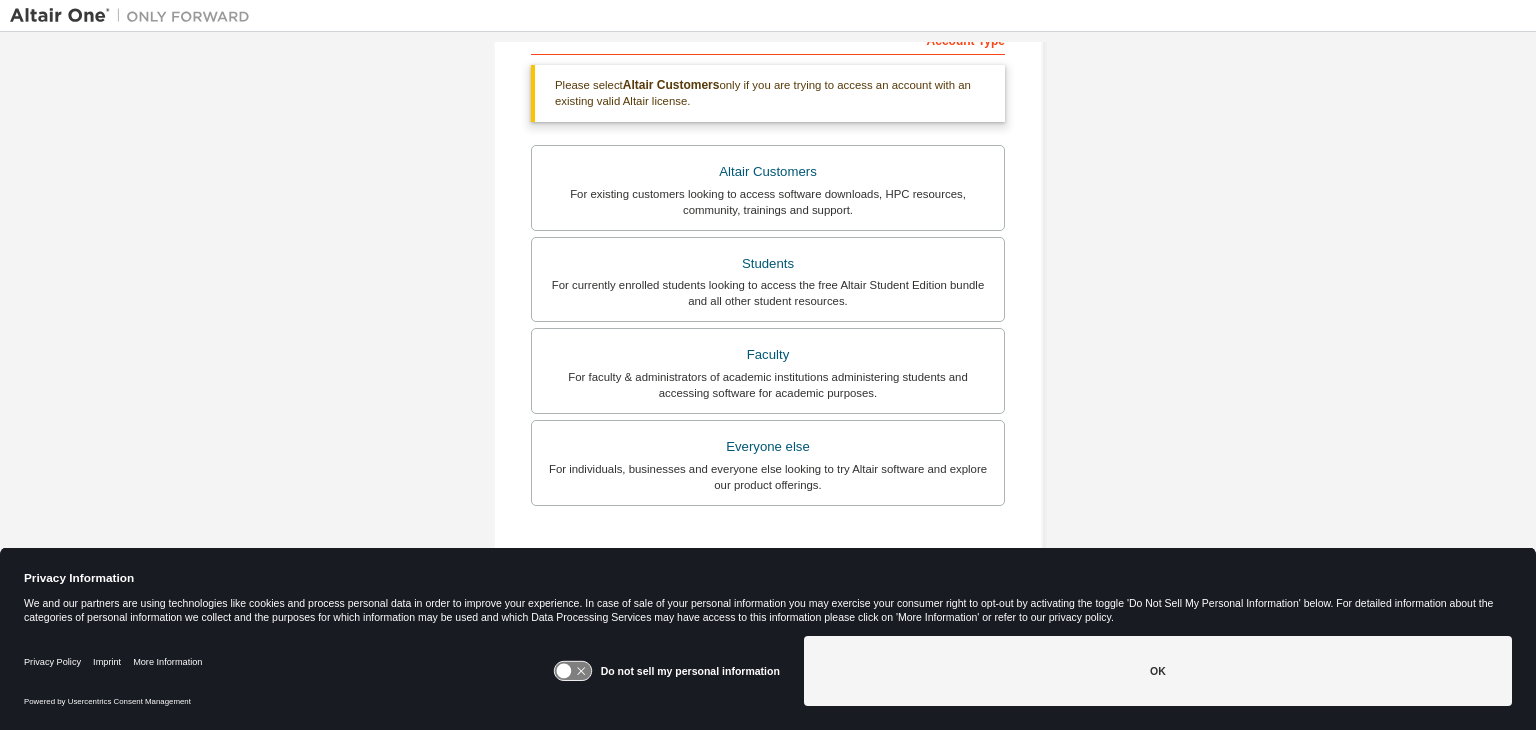 scroll, scrollTop: 504, scrollLeft: 0, axis: vertical 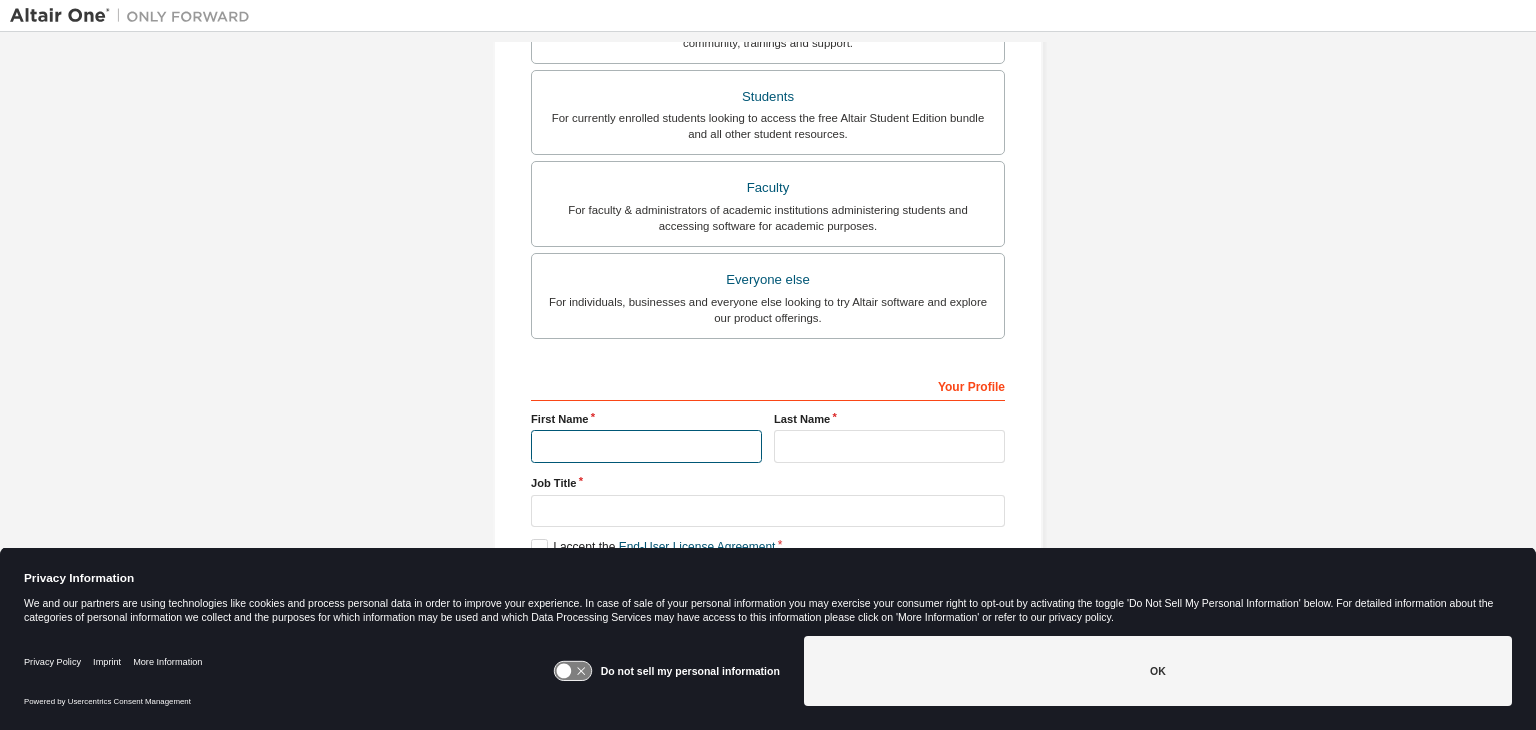 click at bounding box center (646, 446) 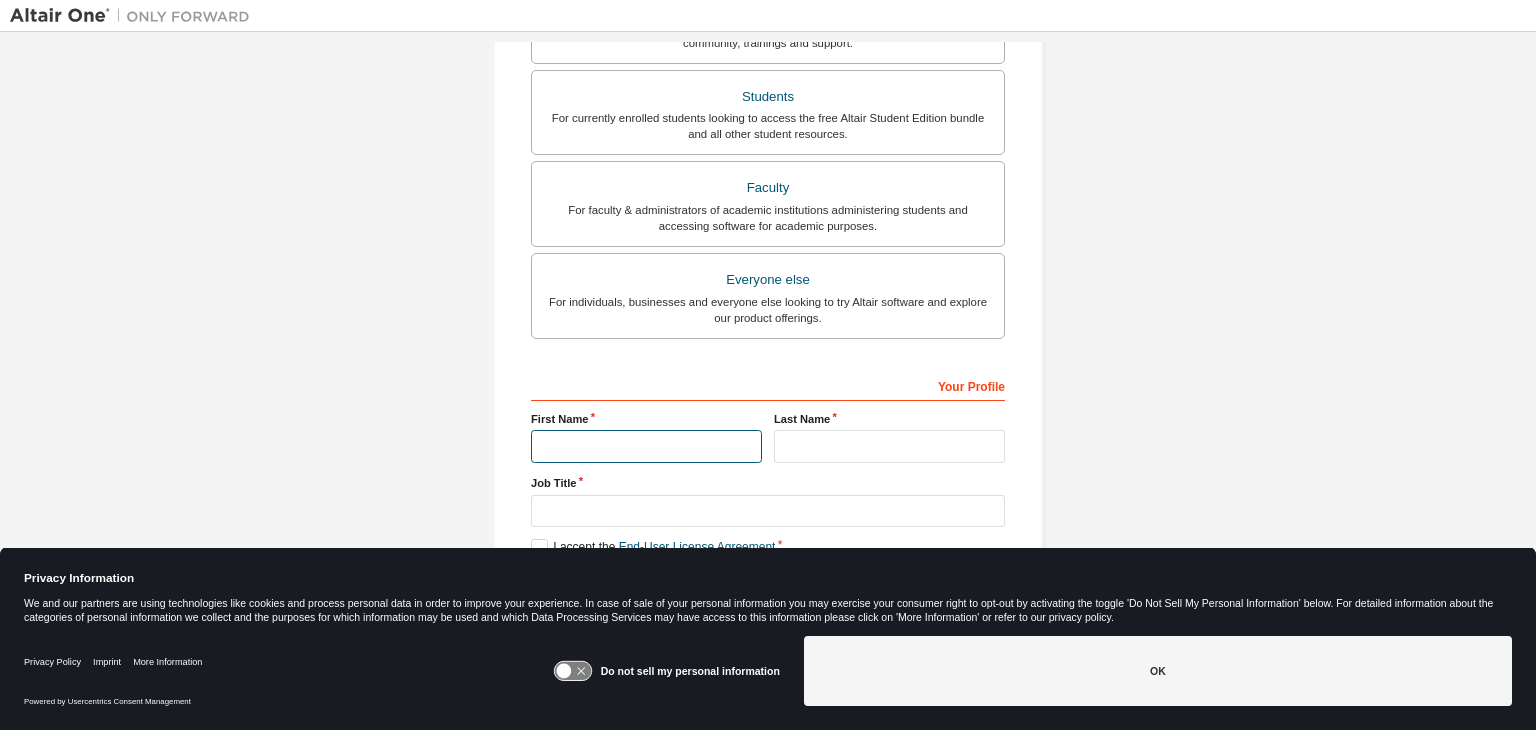type on "*****" 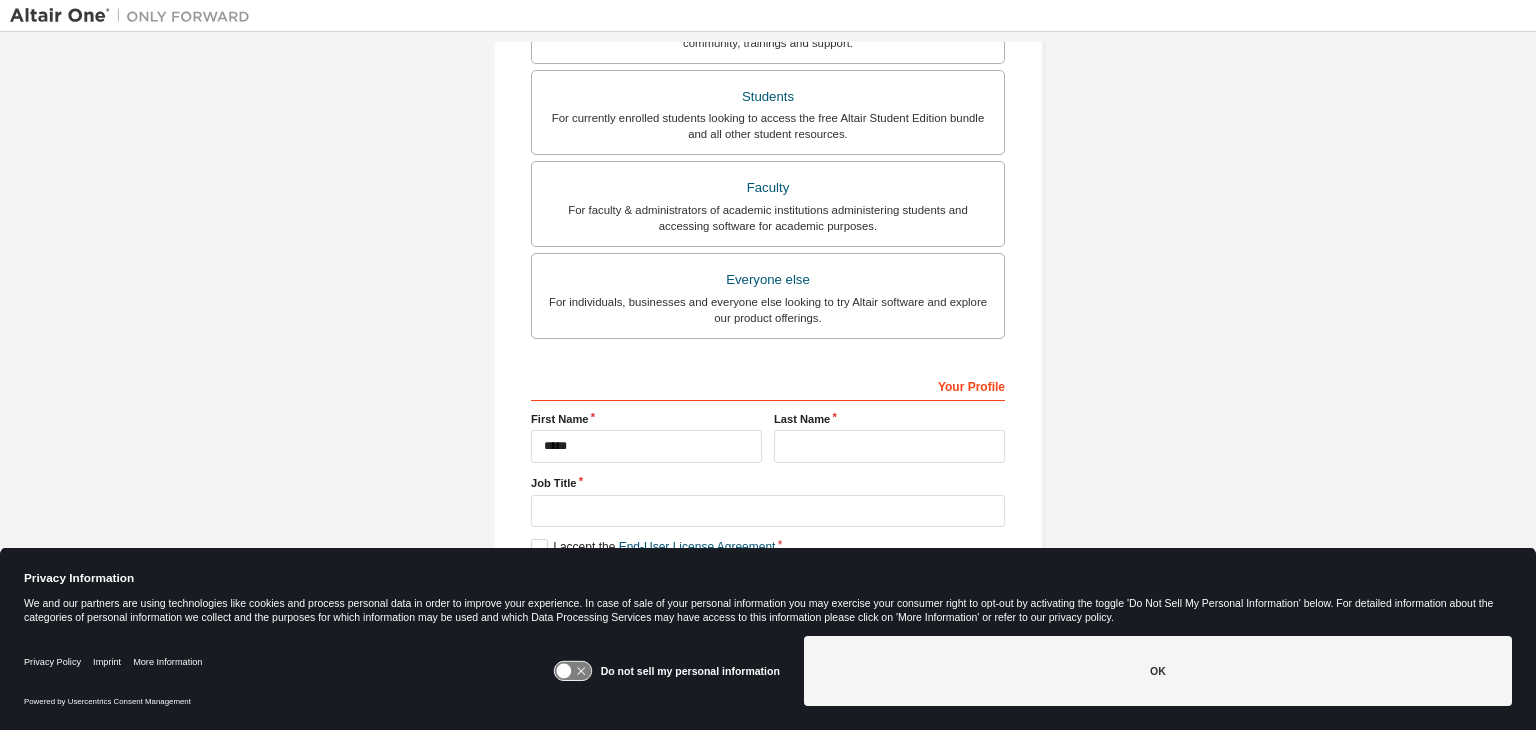 type on "**********" 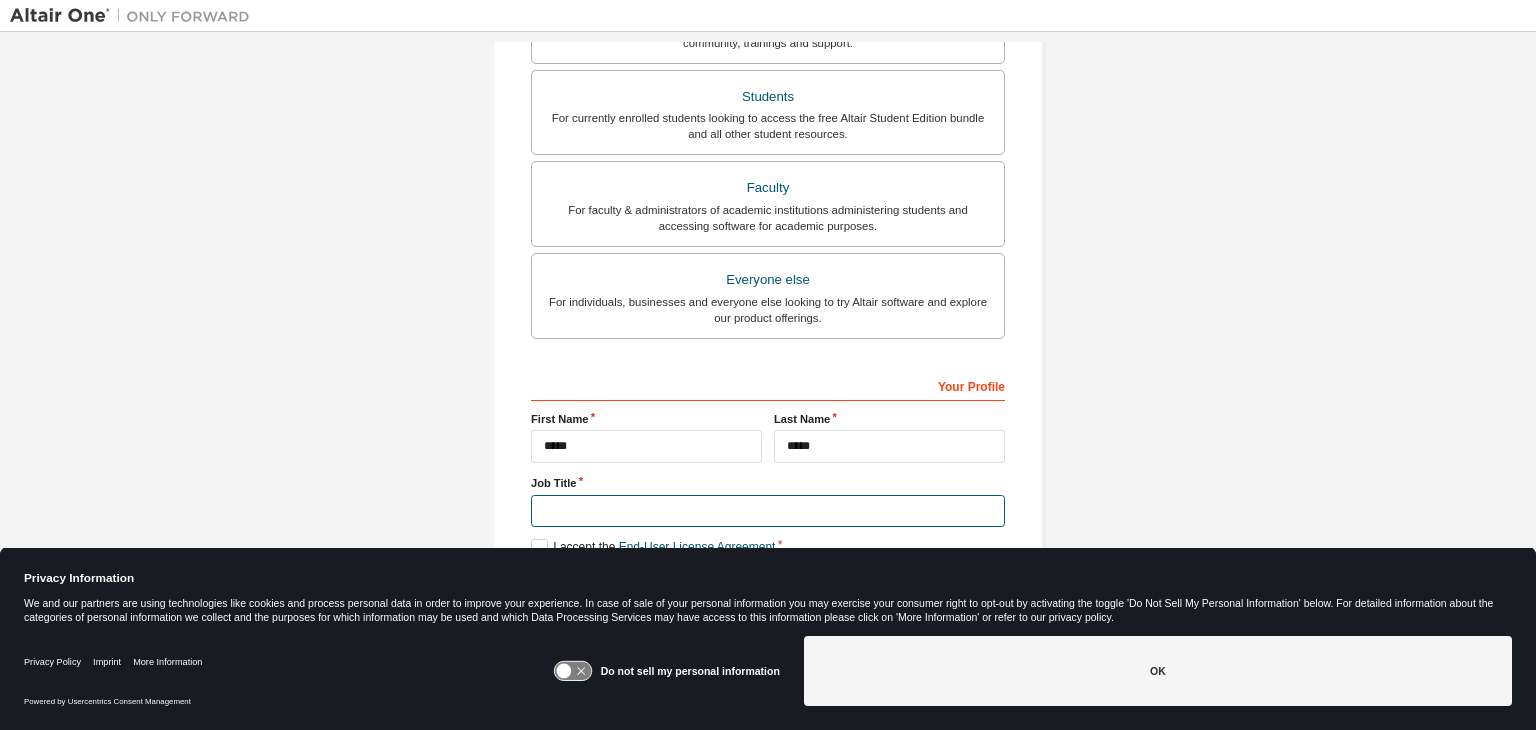 click at bounding box center [768, 511] 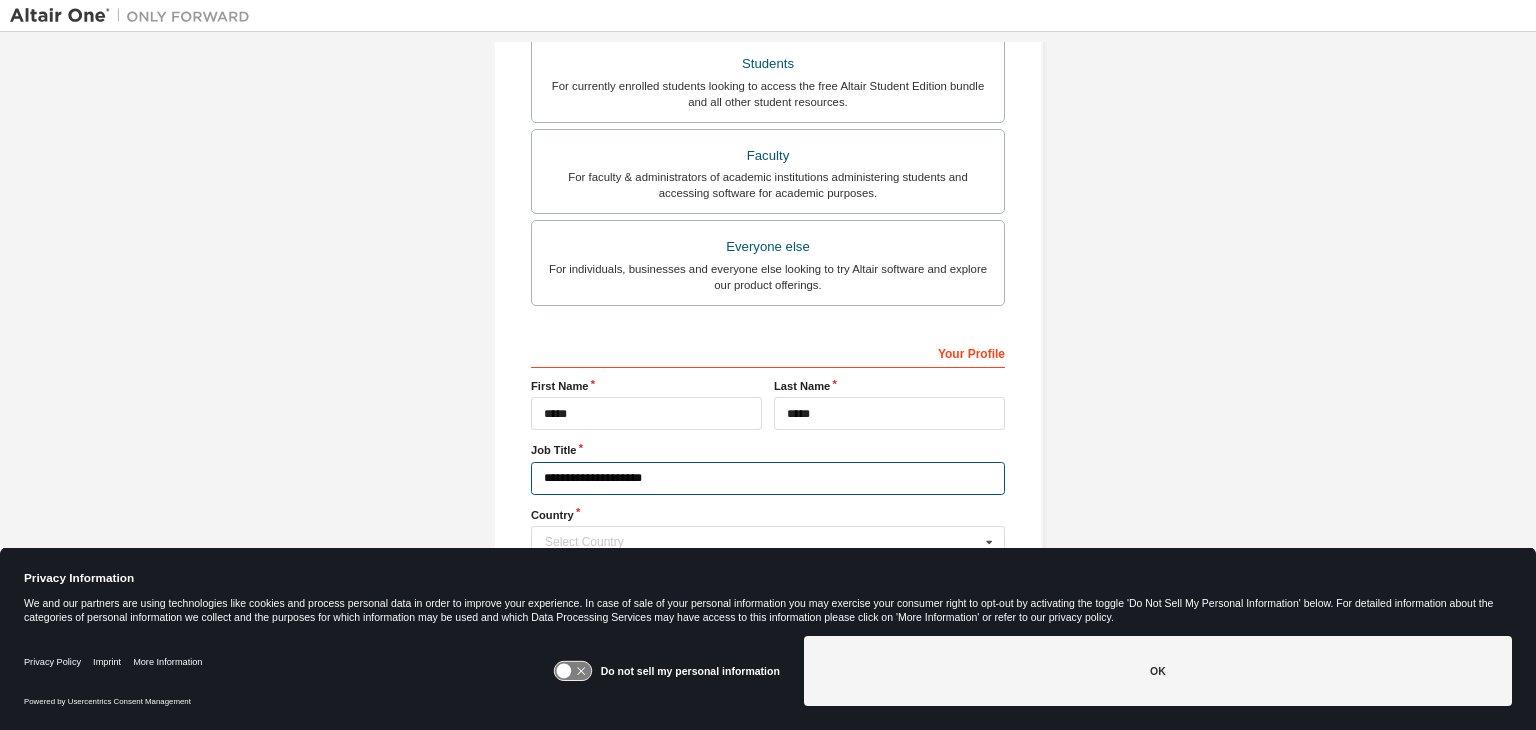 scroll, scrollTop: 562, scrollLeft: 0, axis: vertical 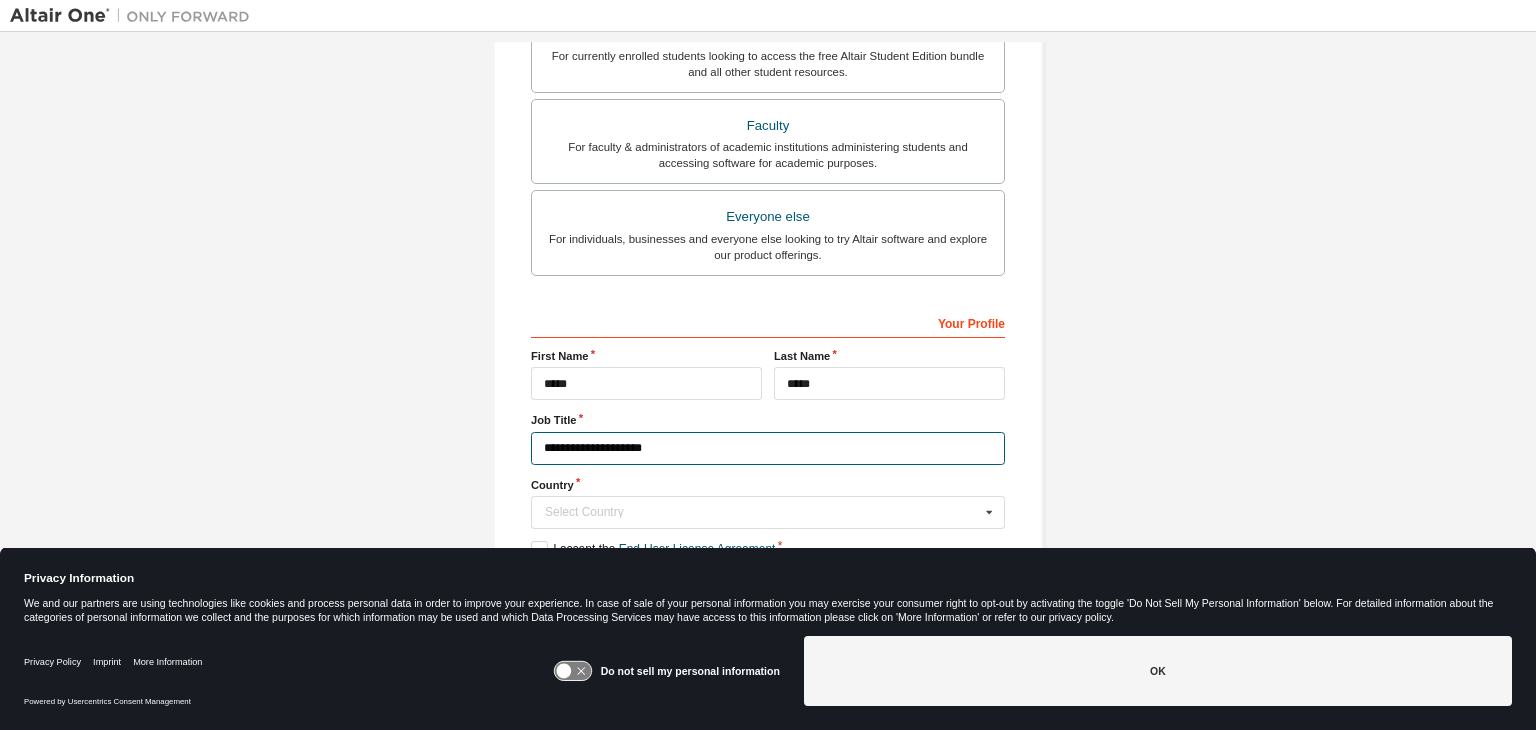 drag, startPoint x: 564, startPoint y: 441, endPoint x: 492, endPoint y: 440, distance: 72.00694 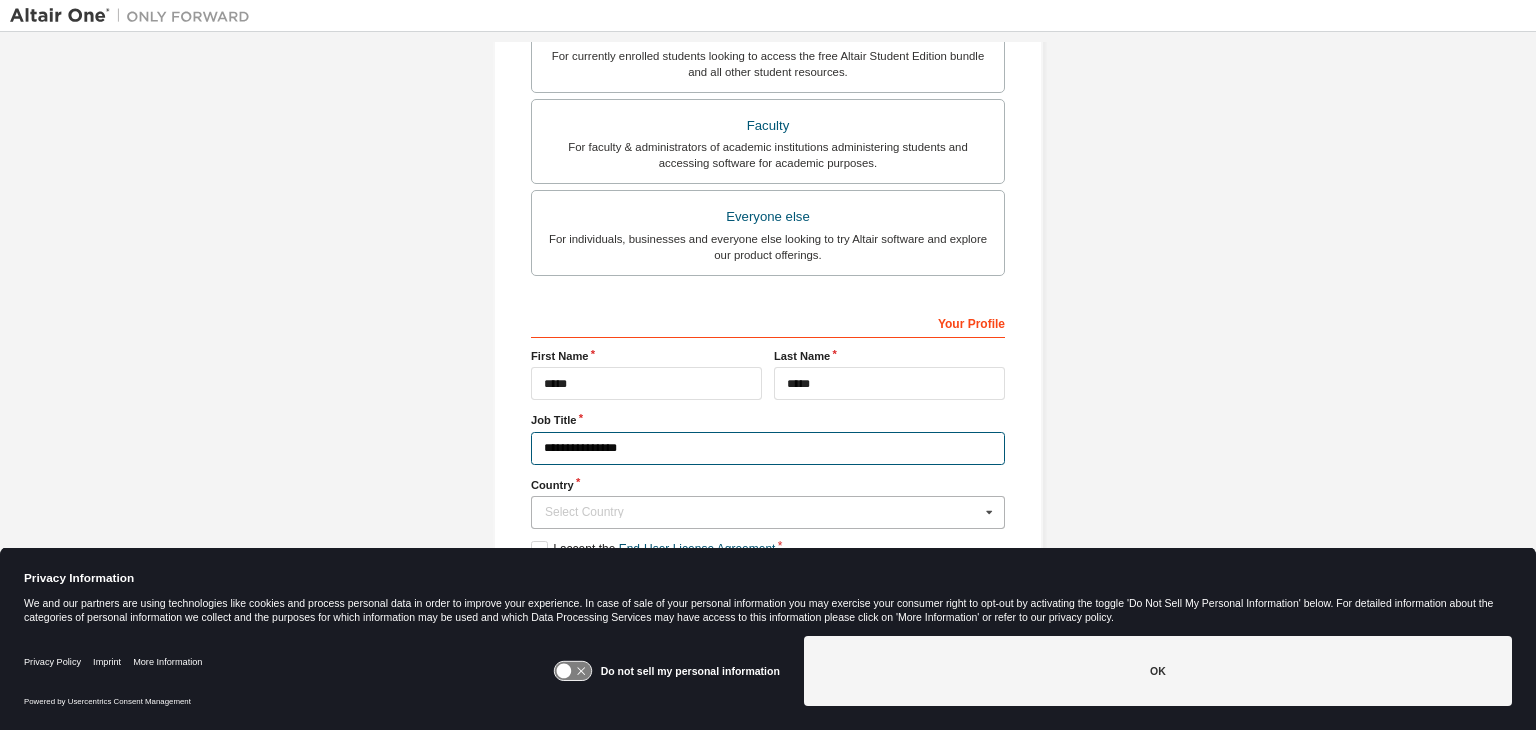 type on "**********" 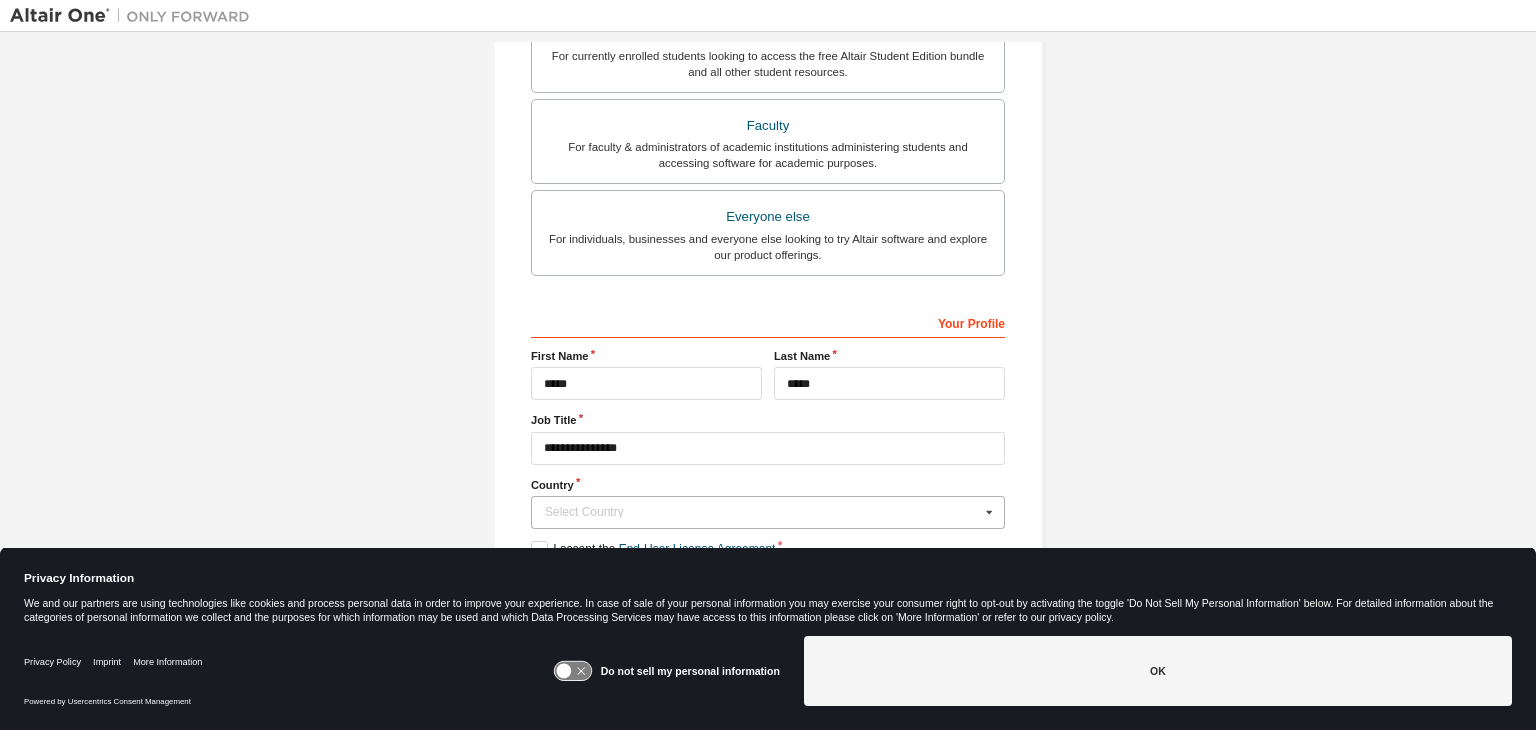 click on "Select Country" at bounding box center (762, 512) 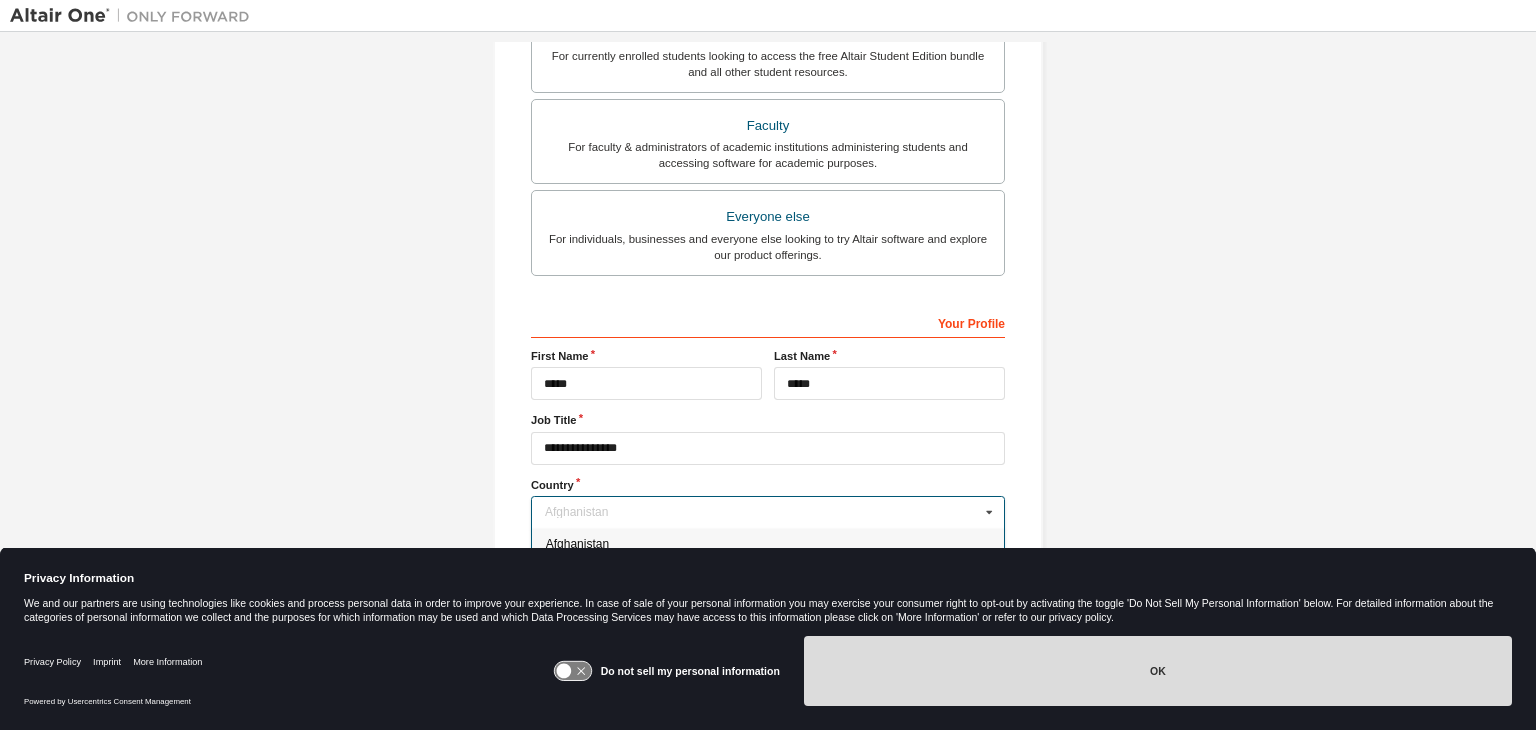 click on "OK" at bounding box center [1158, 671] 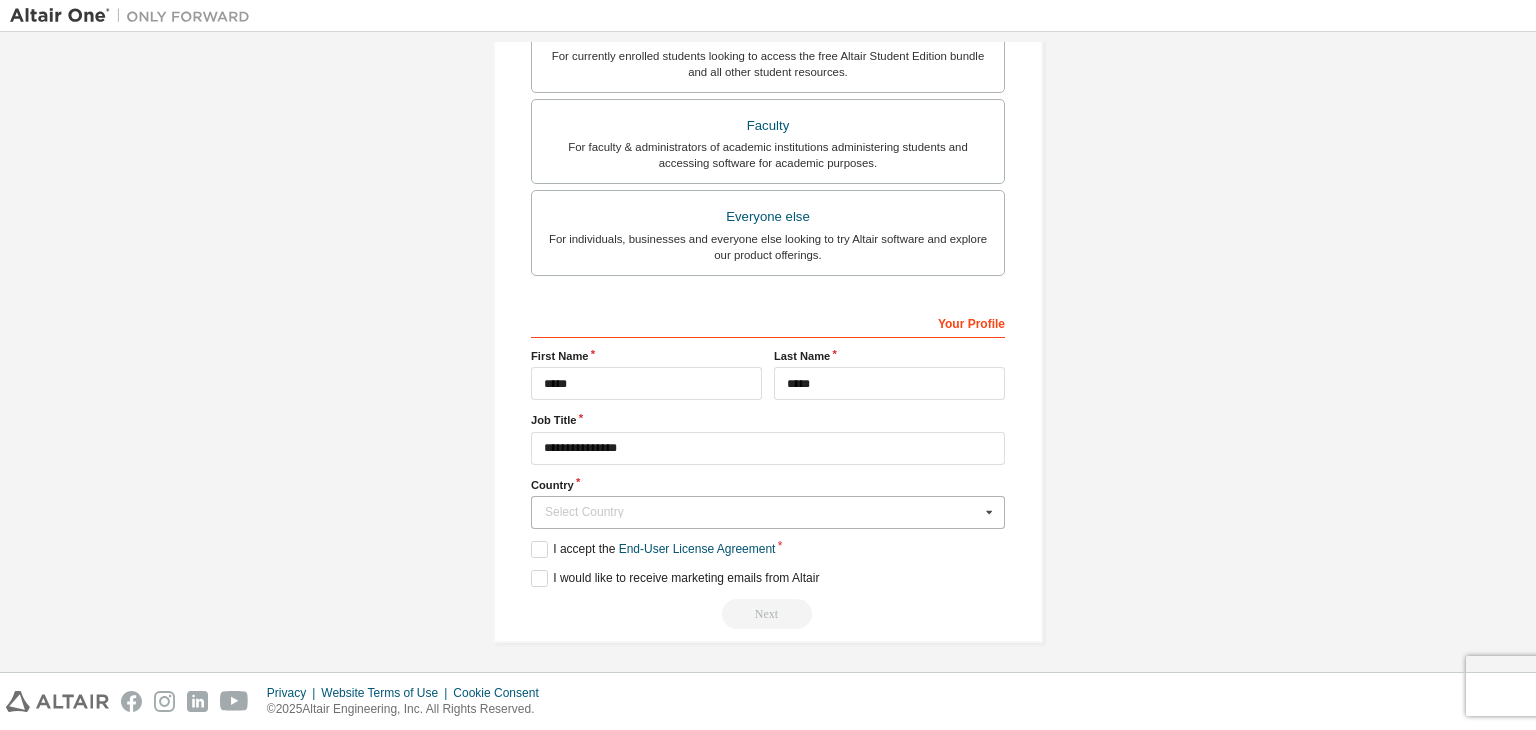 click on "Select Country" at bounding box center [762, 512] 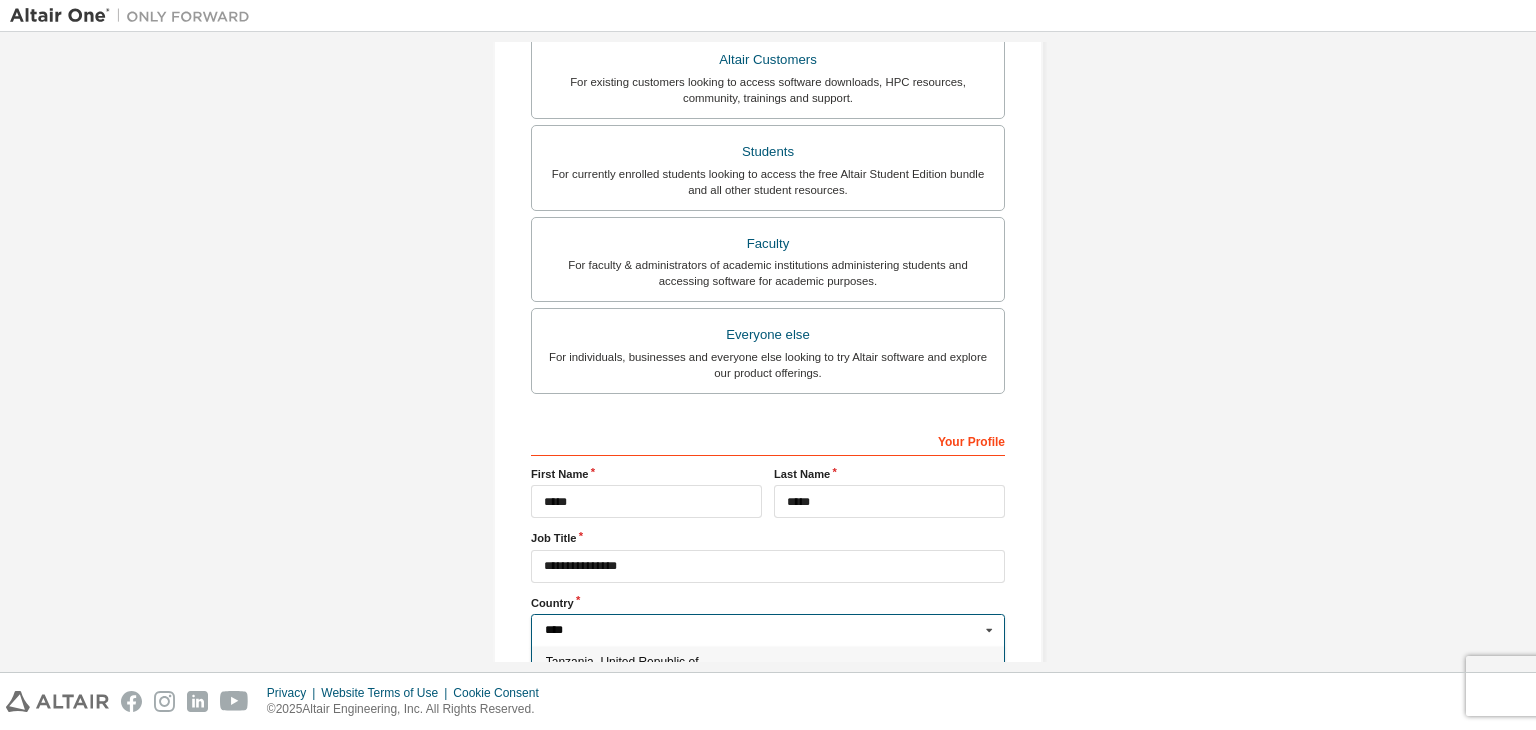 scroll, scrollTop: 562, scrollLeft: 0, axis: vertical 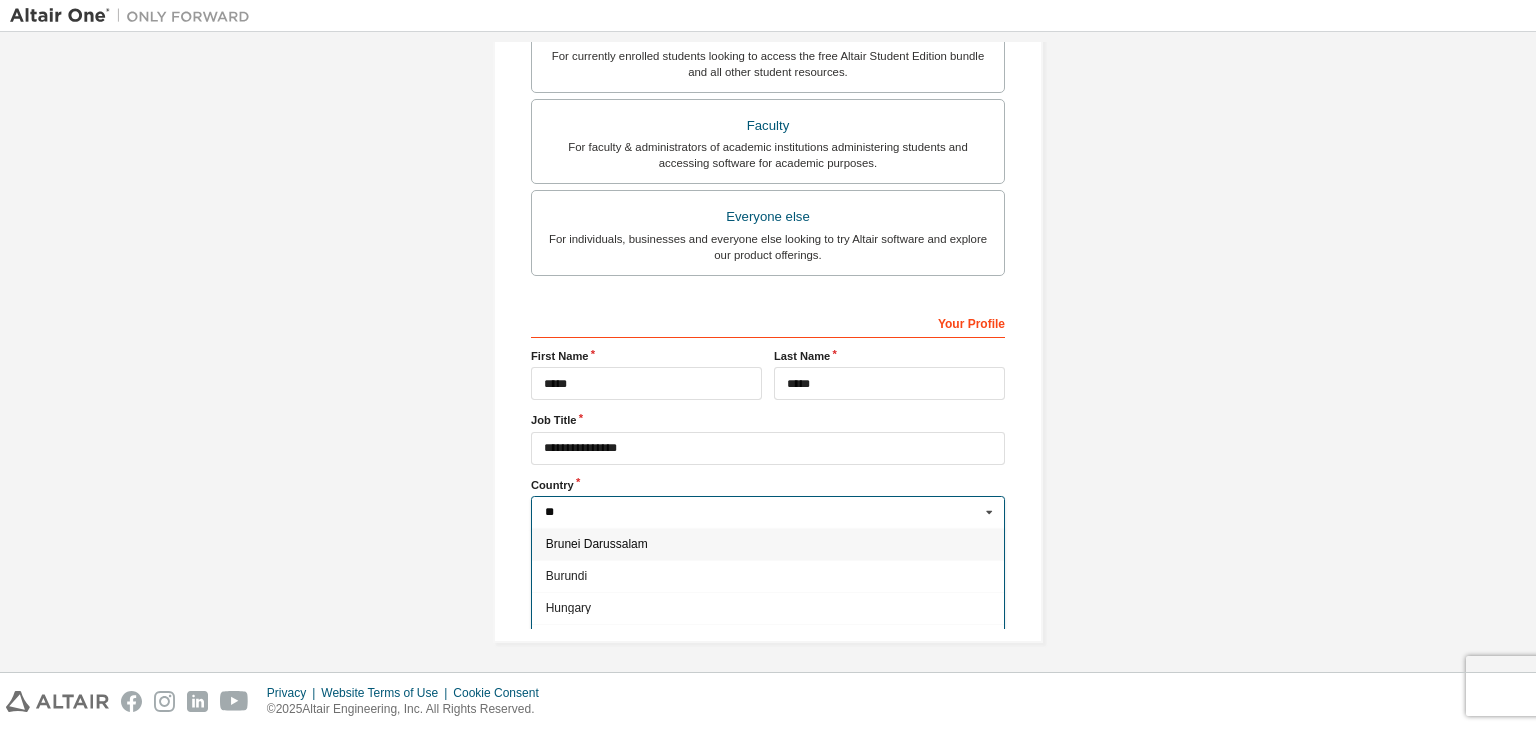 type on "*" 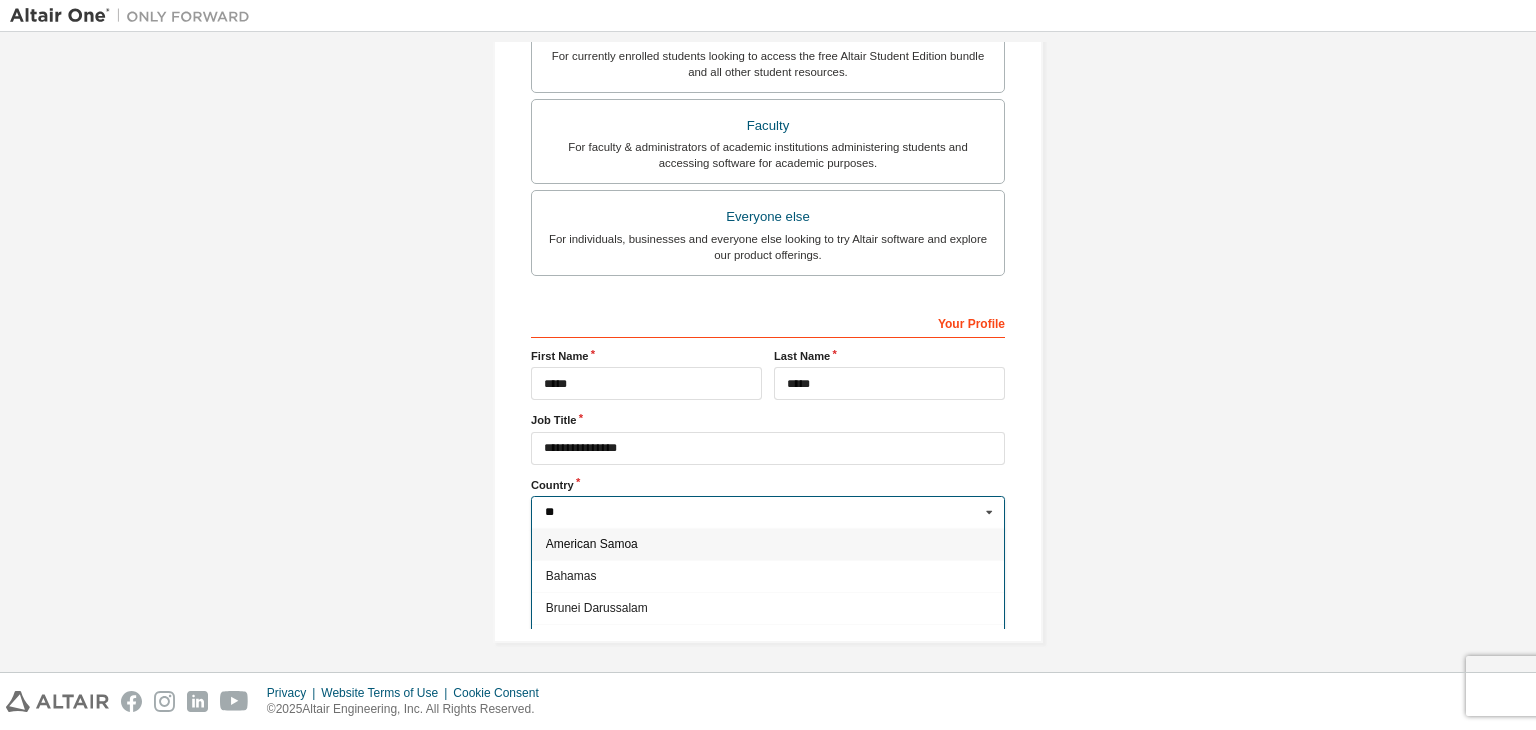 type on "*" 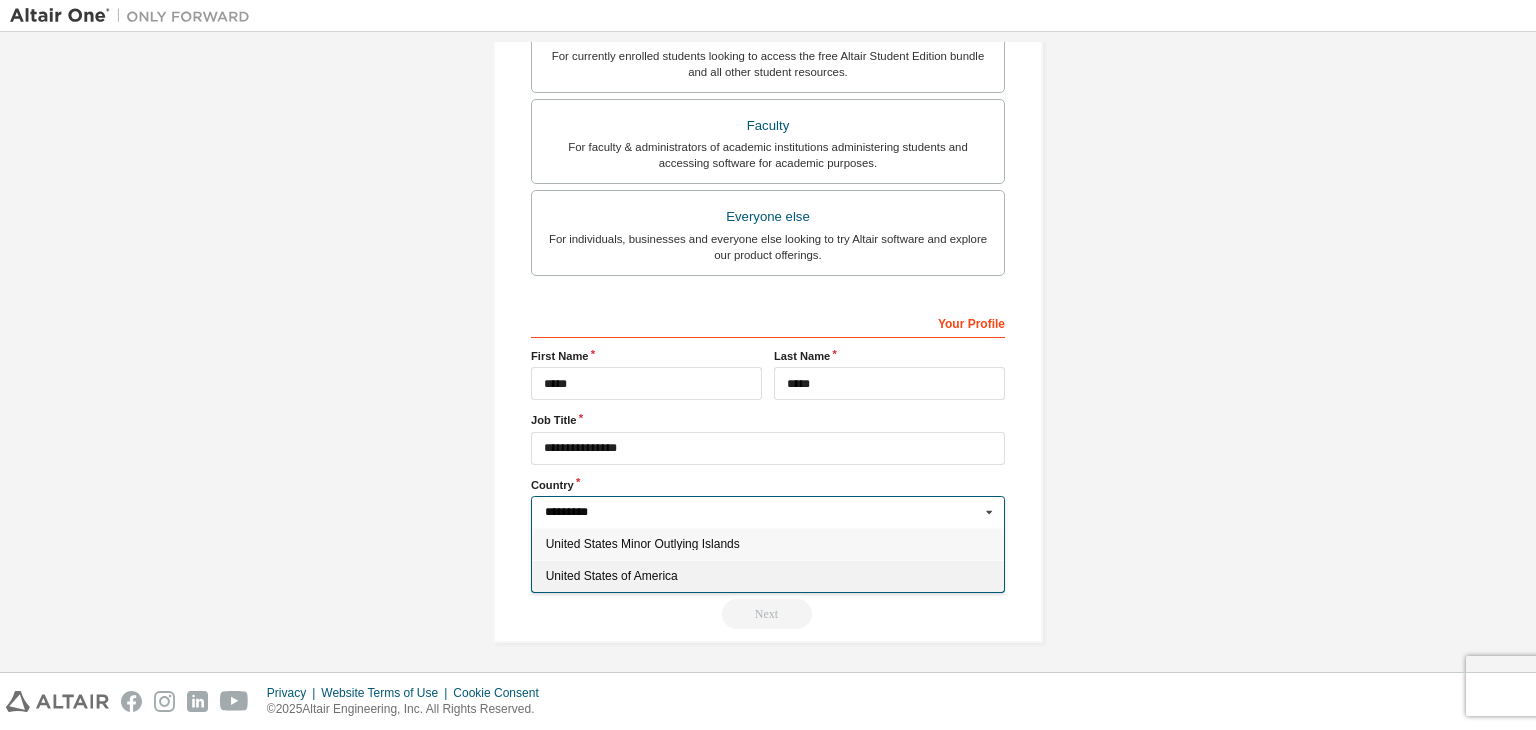 type on "*********" 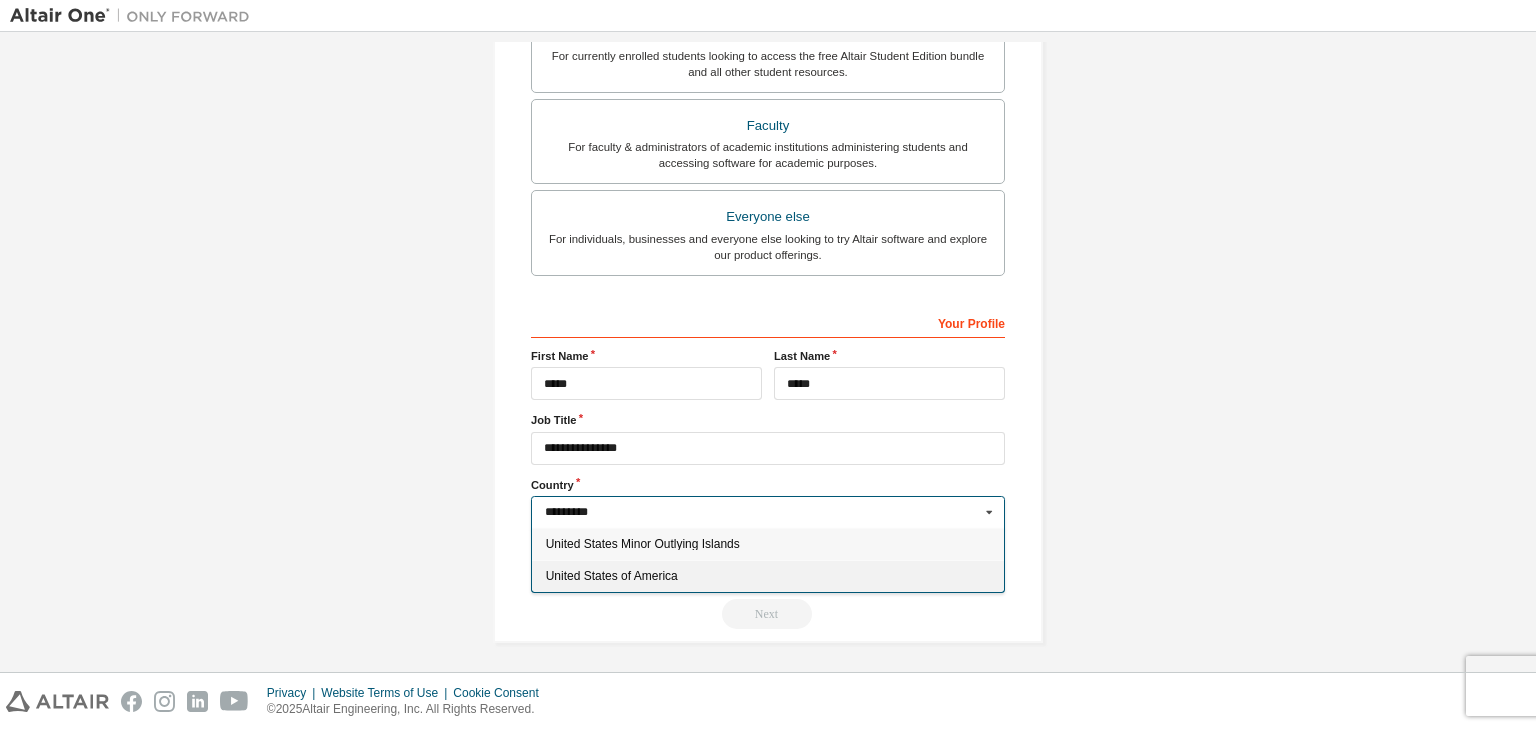 click on "United States of America" at bounding box center (768, 576) 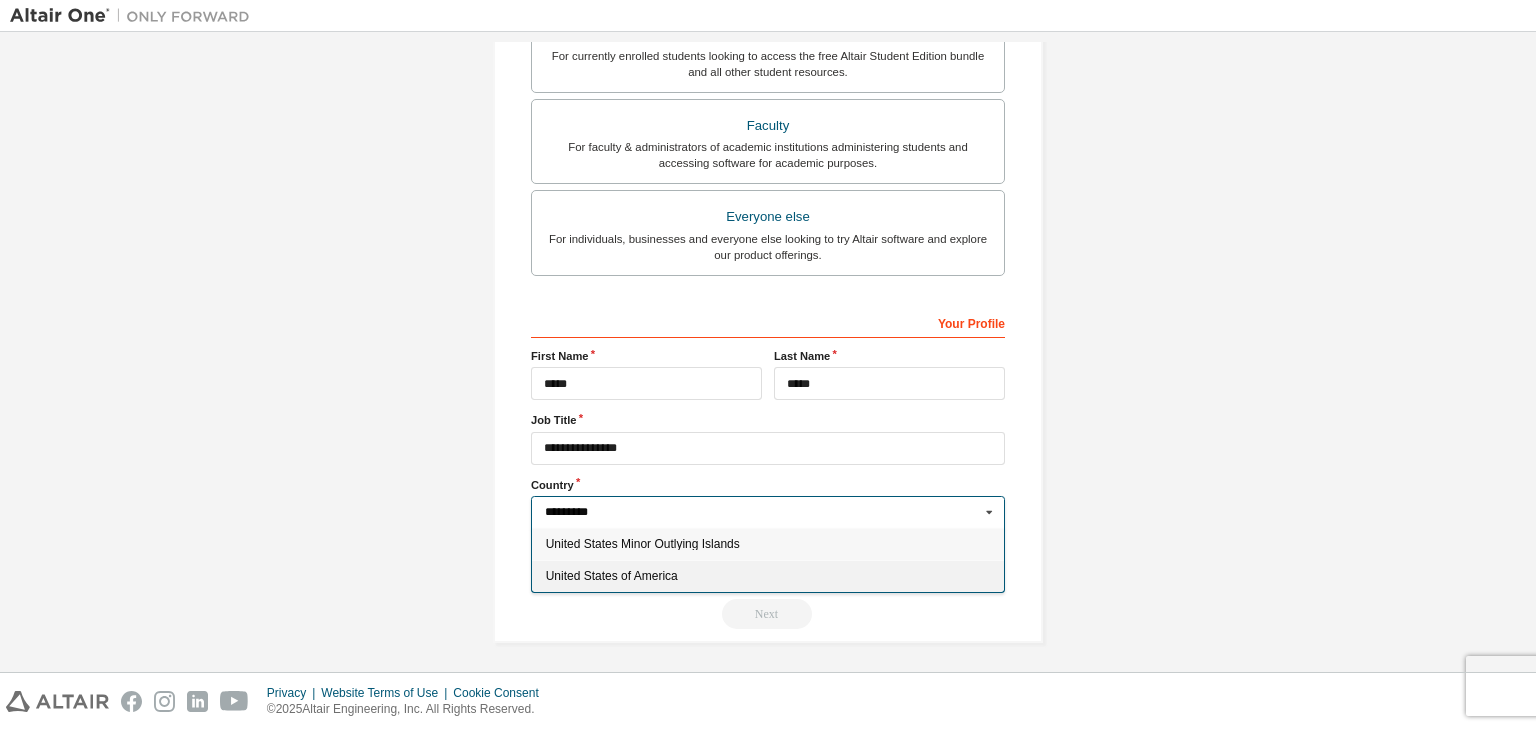 type on "***" 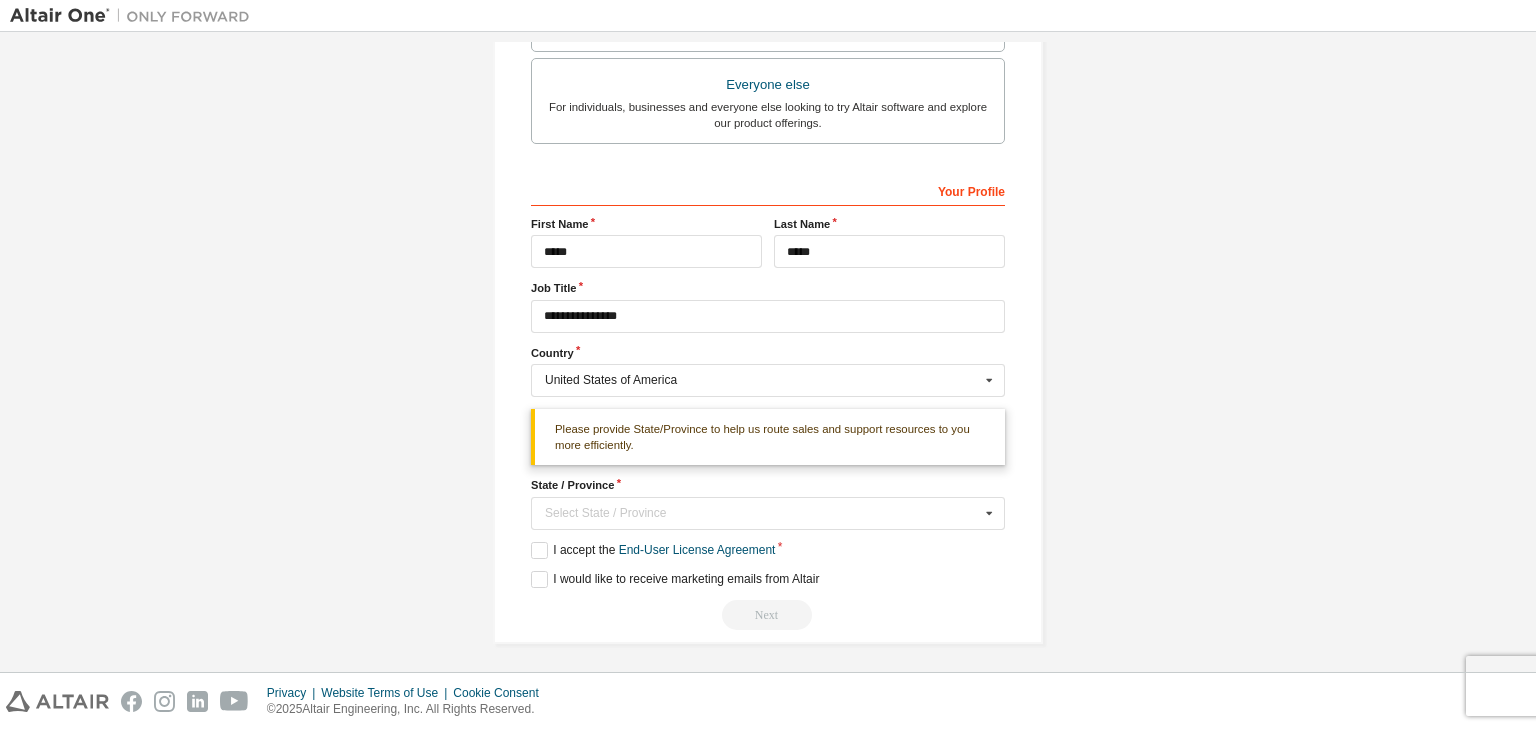 scroll, scrollTop: 695, scrollLeft: 0, axis: vertical 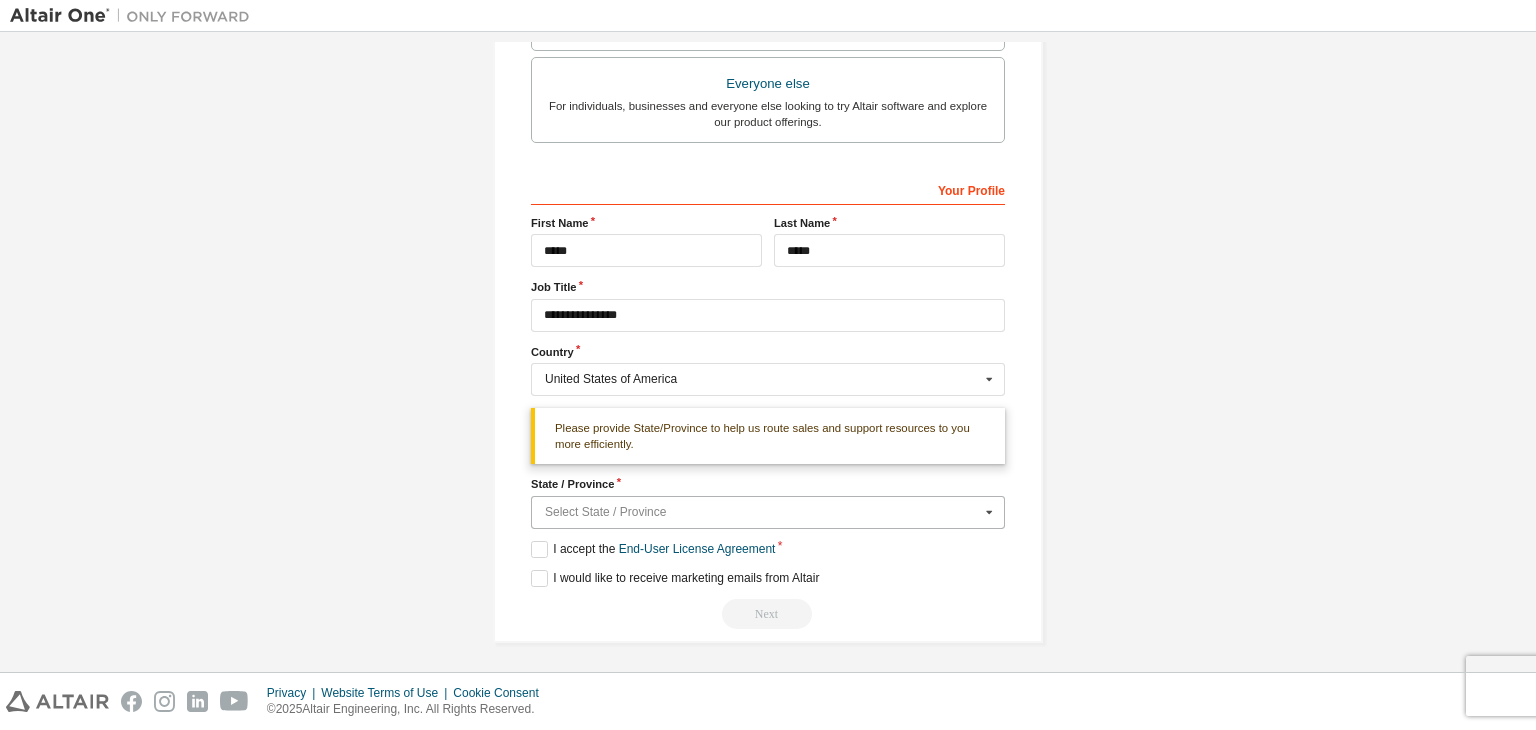 click at bounding box center [769, 512] 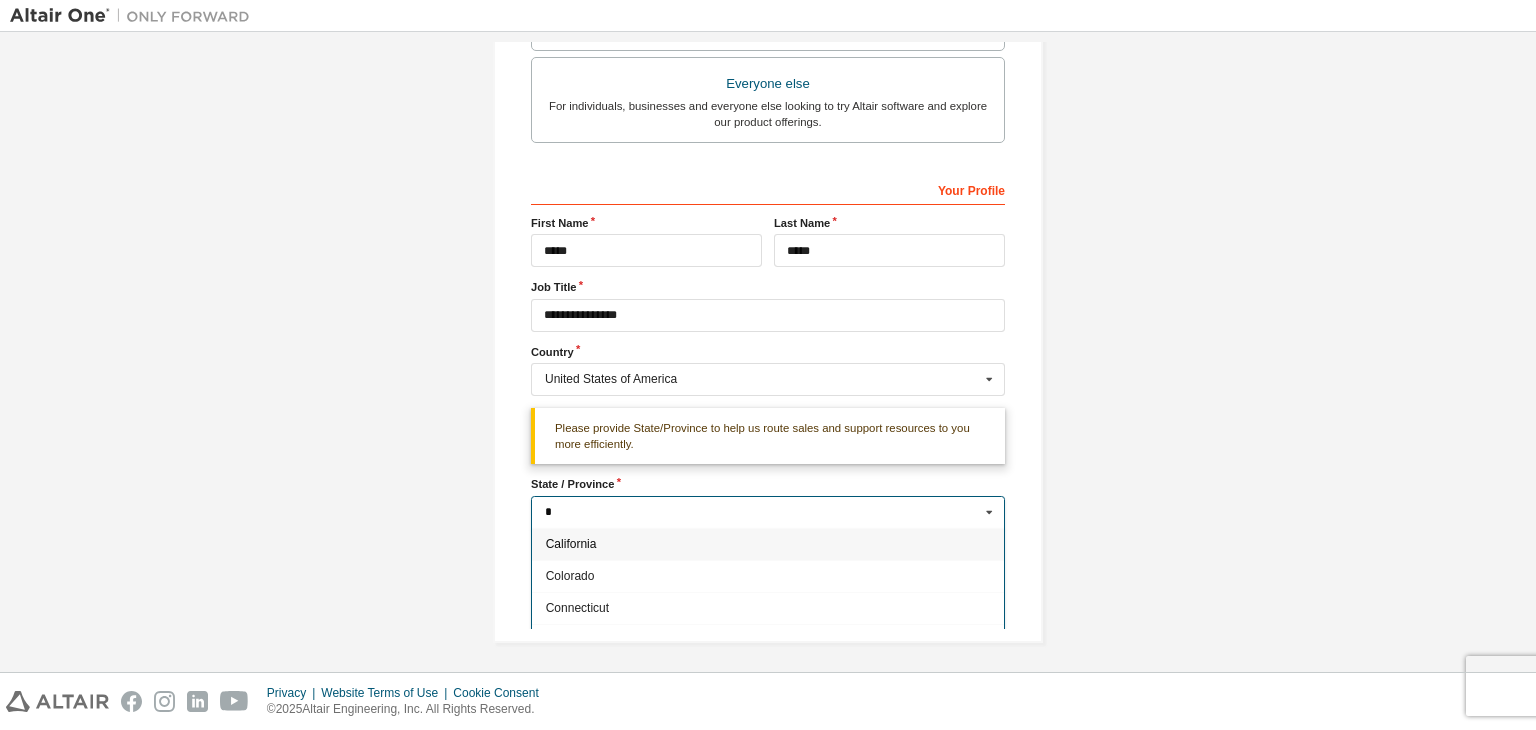 type on "*" 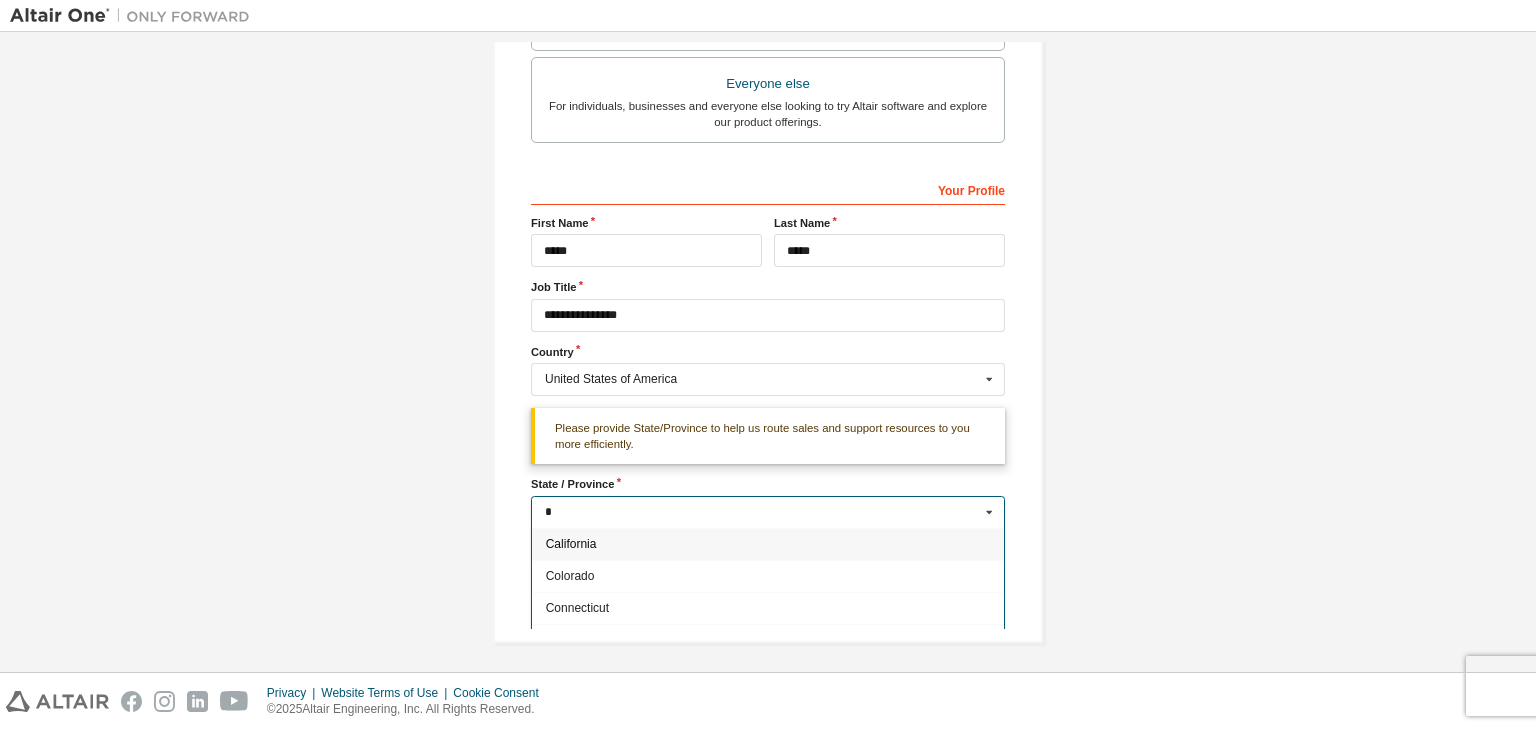 click on "California" at bounding box center (768, 544) 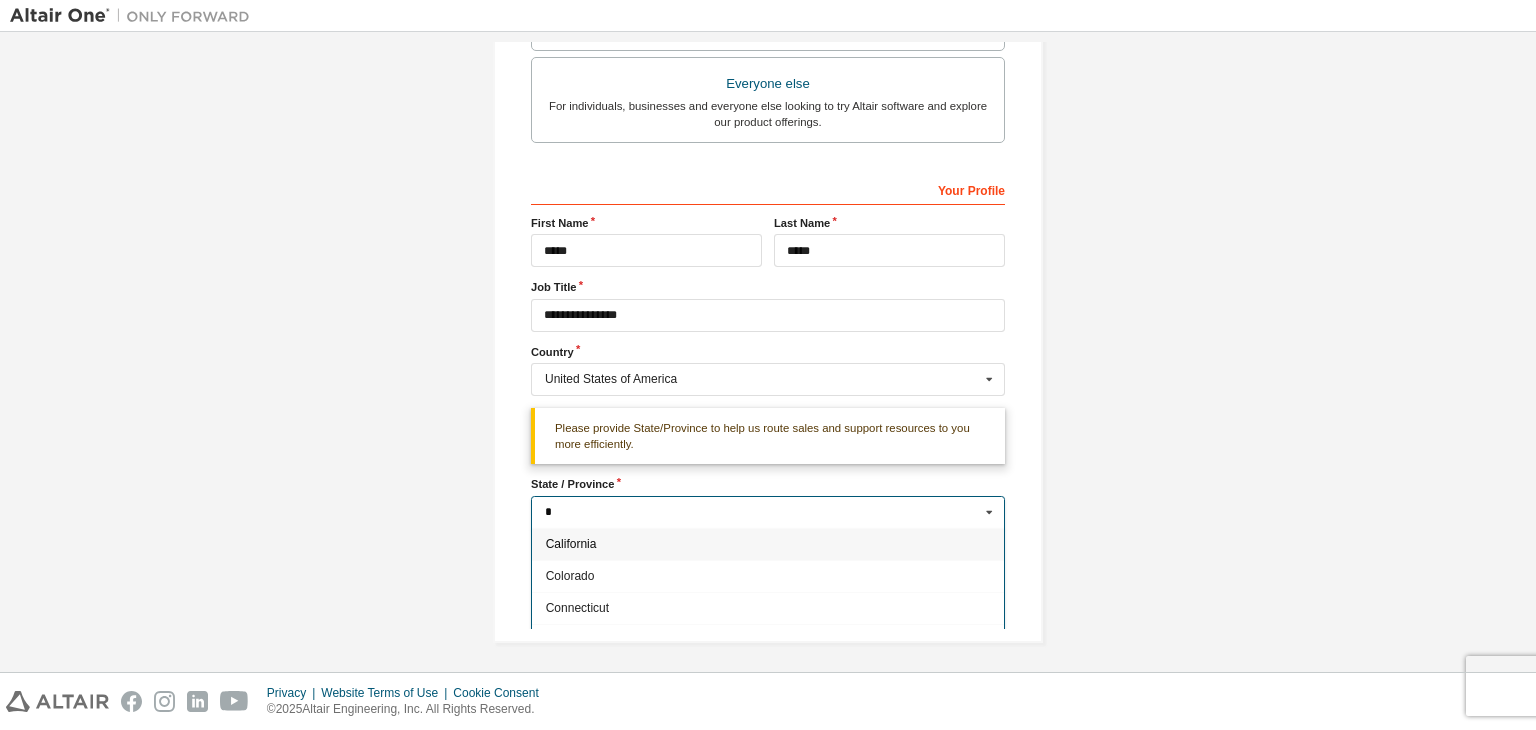 type on "**" 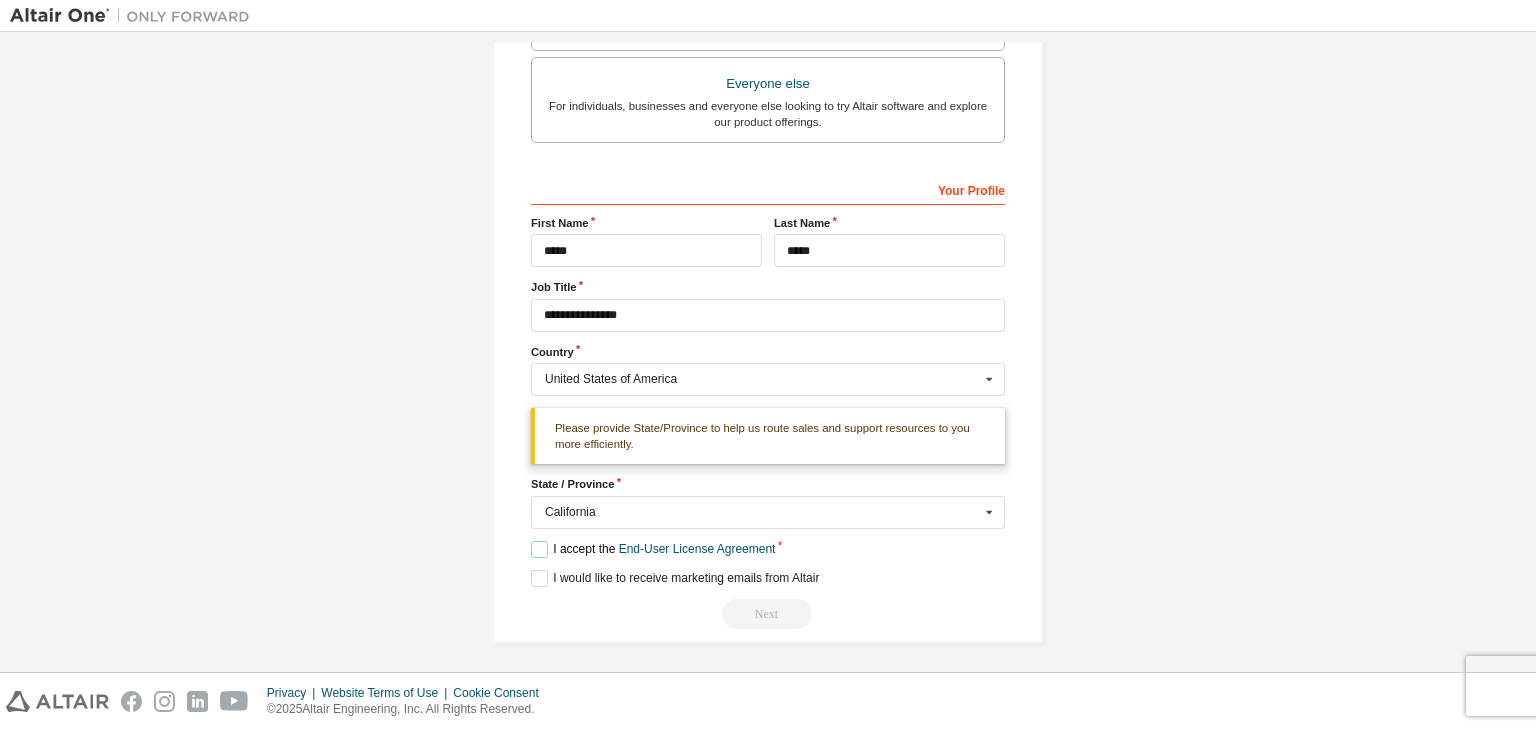 click on "I accept the    End-User License Agreement" at bounding box center (653, 549) 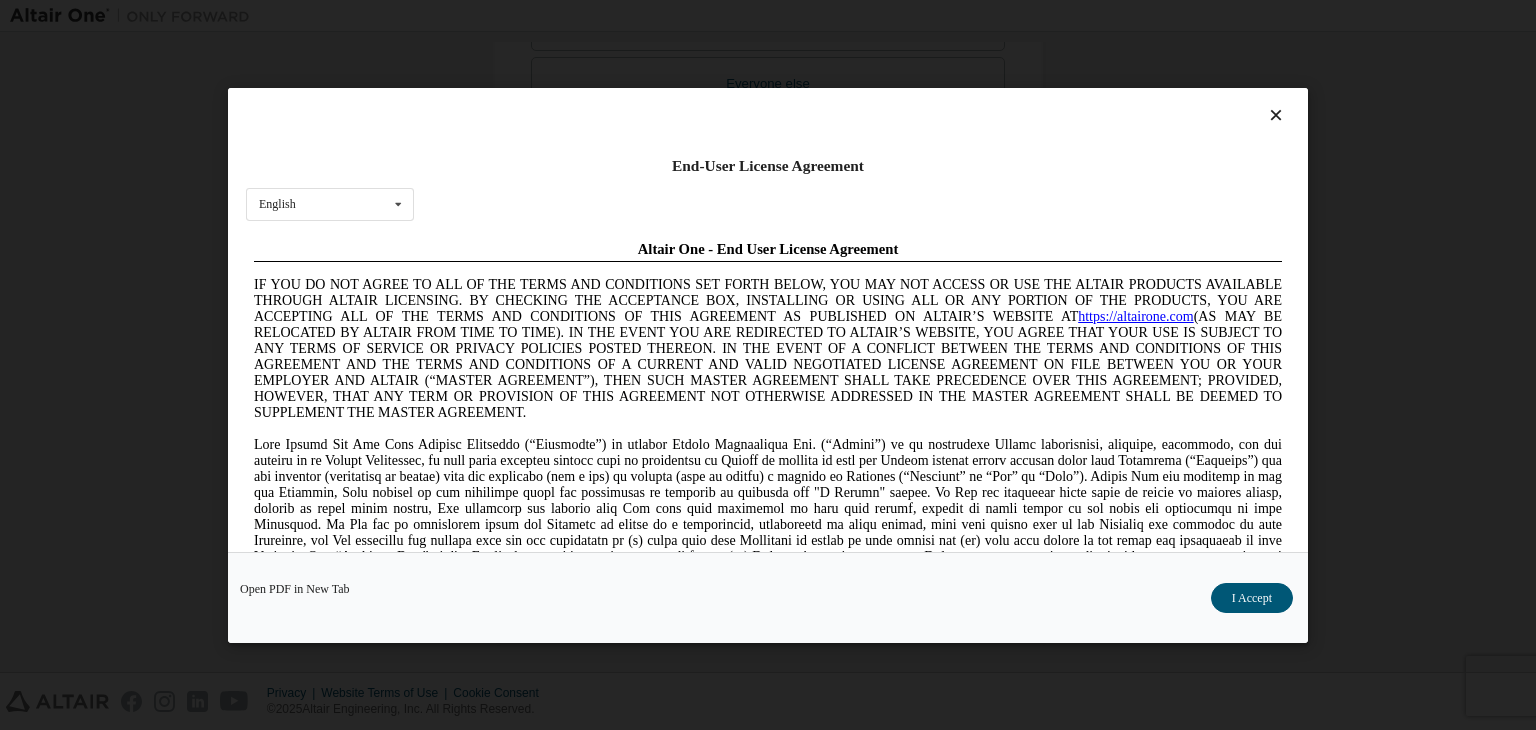 scroll, scrollTop: 0, scrollLeft: 0, axis: both 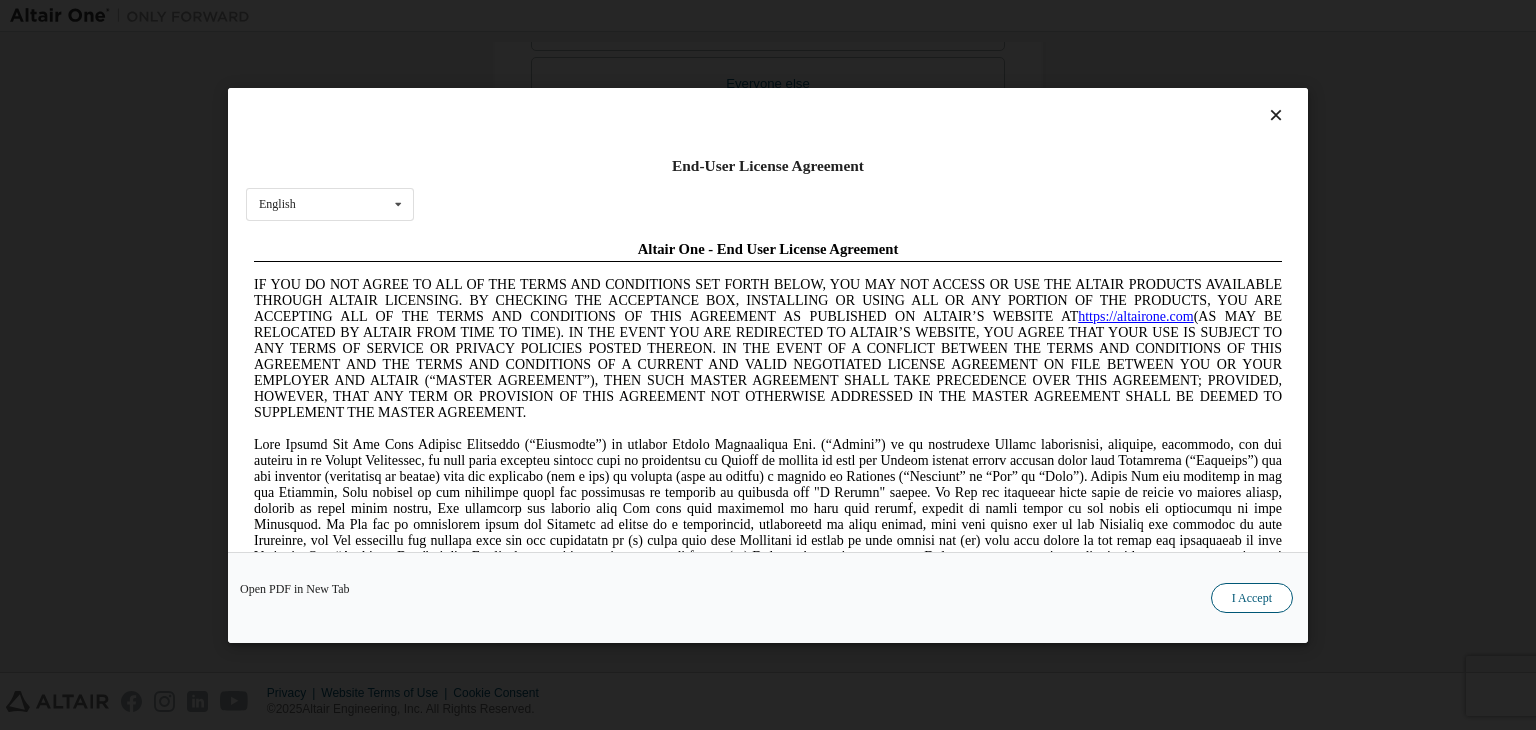 click on "I Accept" at bounding box center [1252, 598] 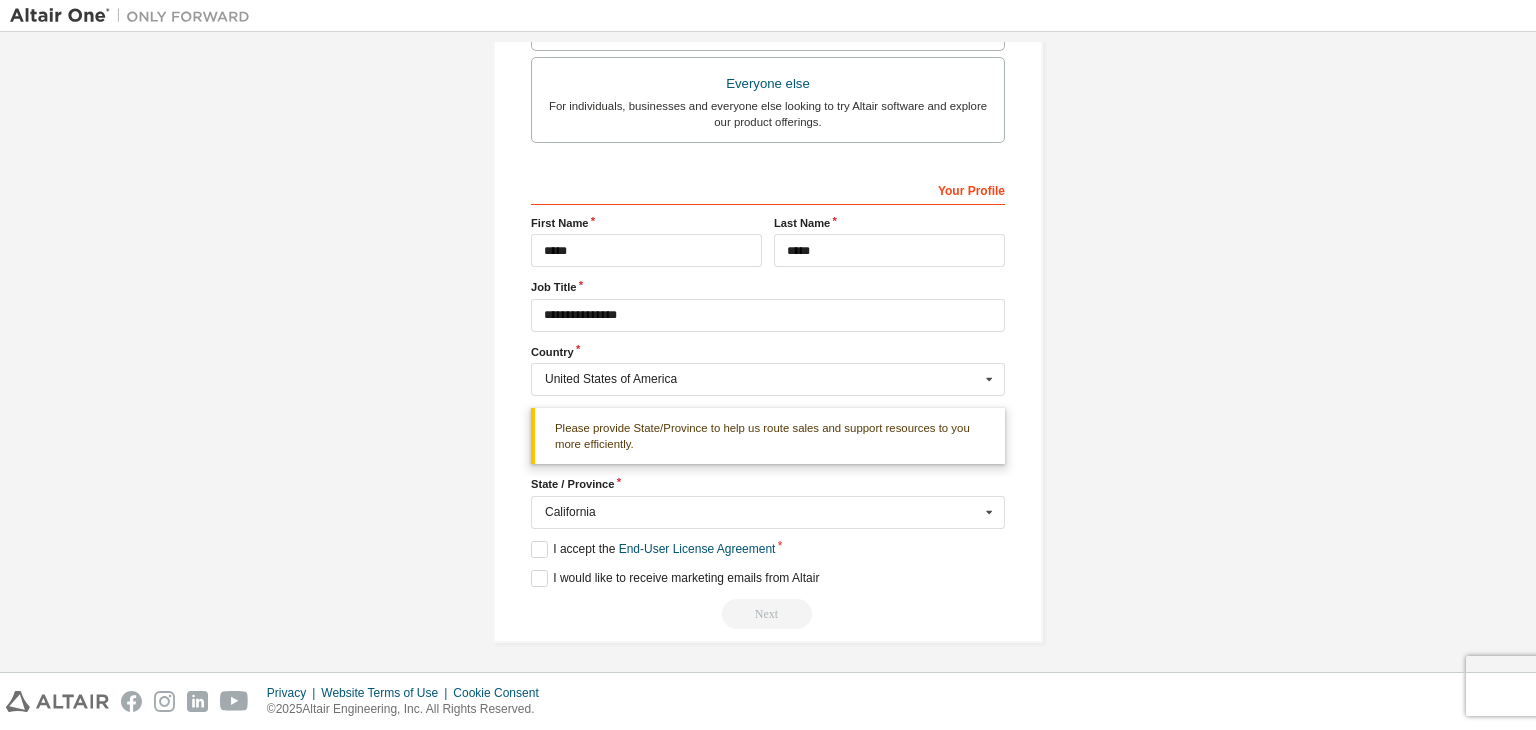 click on "**********" at bounding box center (768, 7) 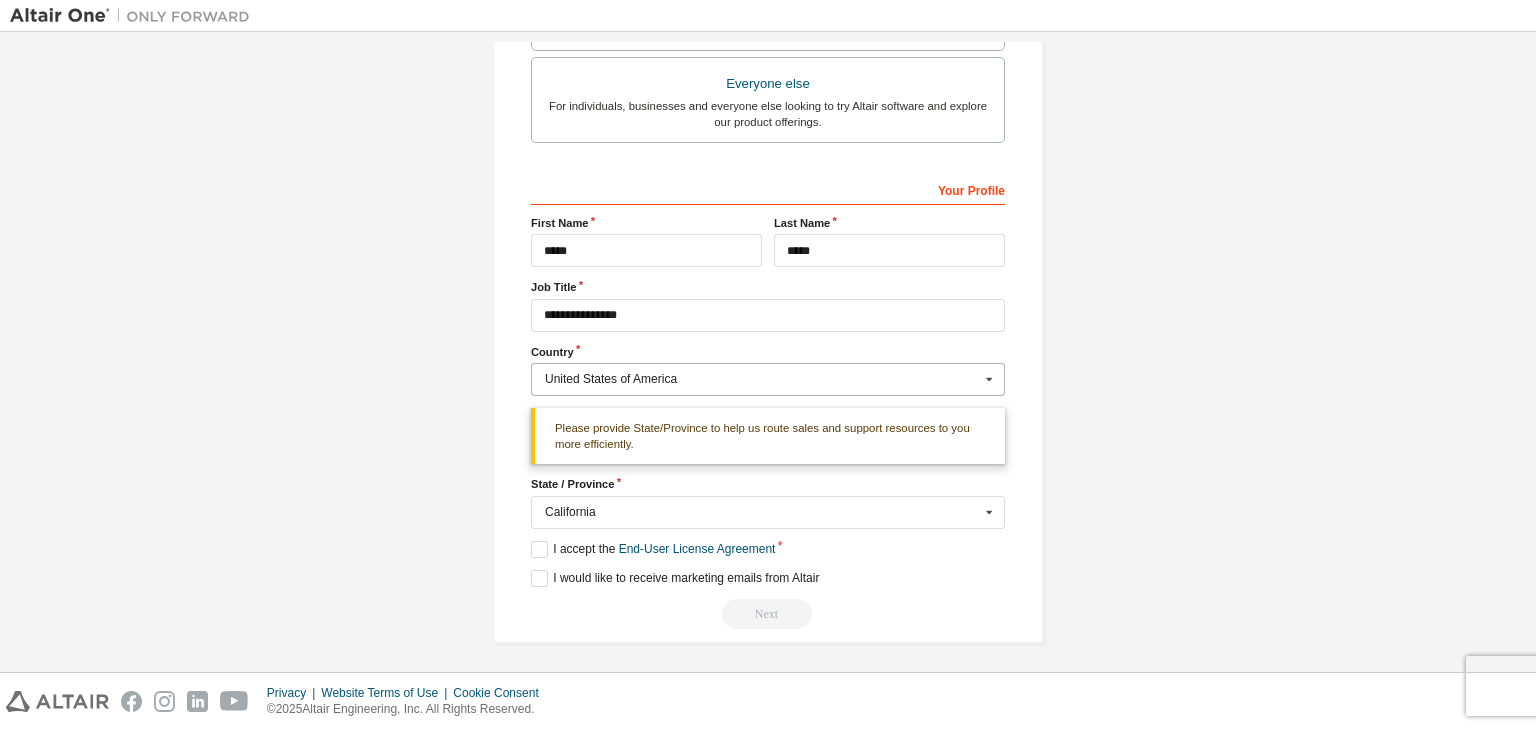click on "United States of America" at bounding box center (762, 379) 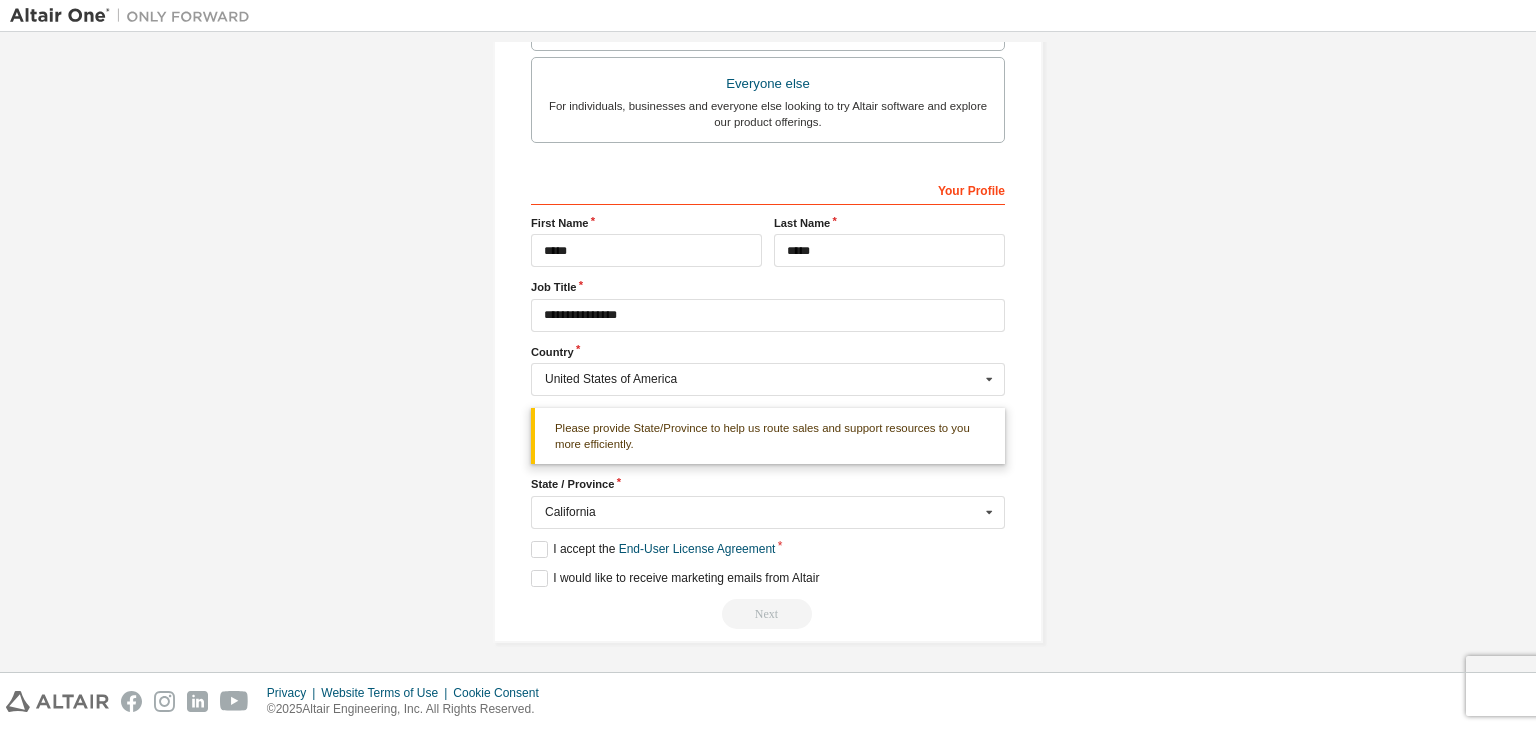 scroll, scrollTop: 6992, scrollLeft: 0, axis: vertical 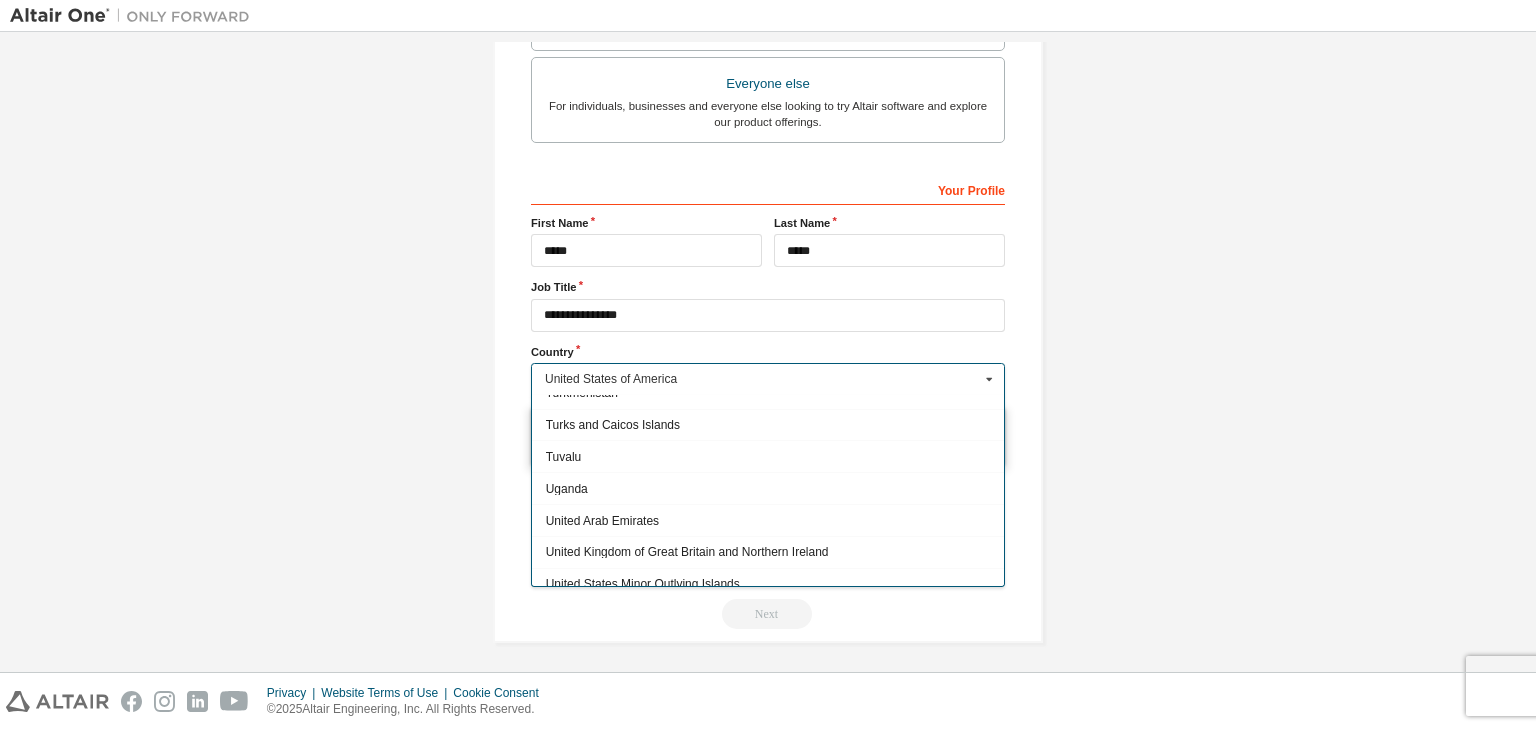 click on "United States of America" at bounding box center [768, 616] 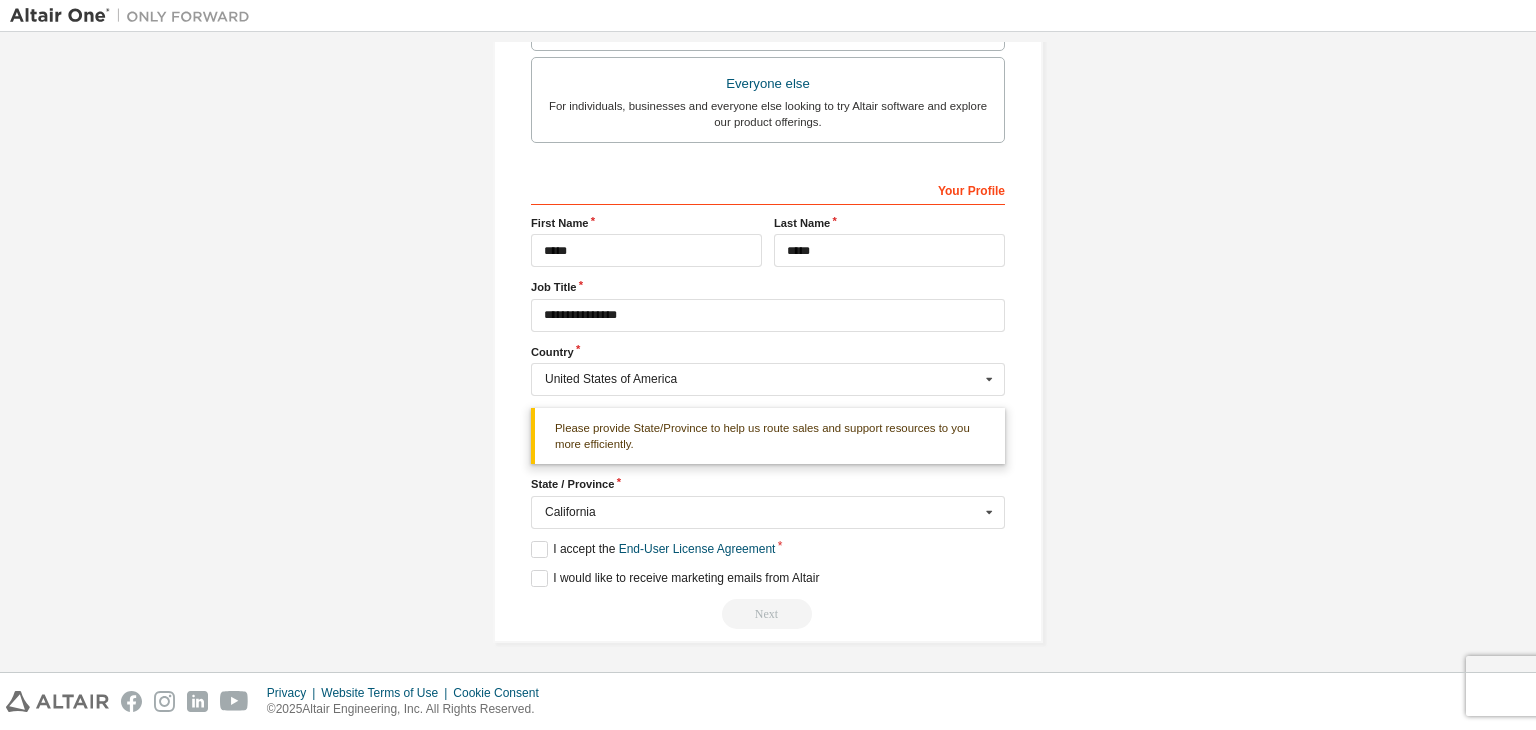 click on "**********" at bounding box center (768, 7) 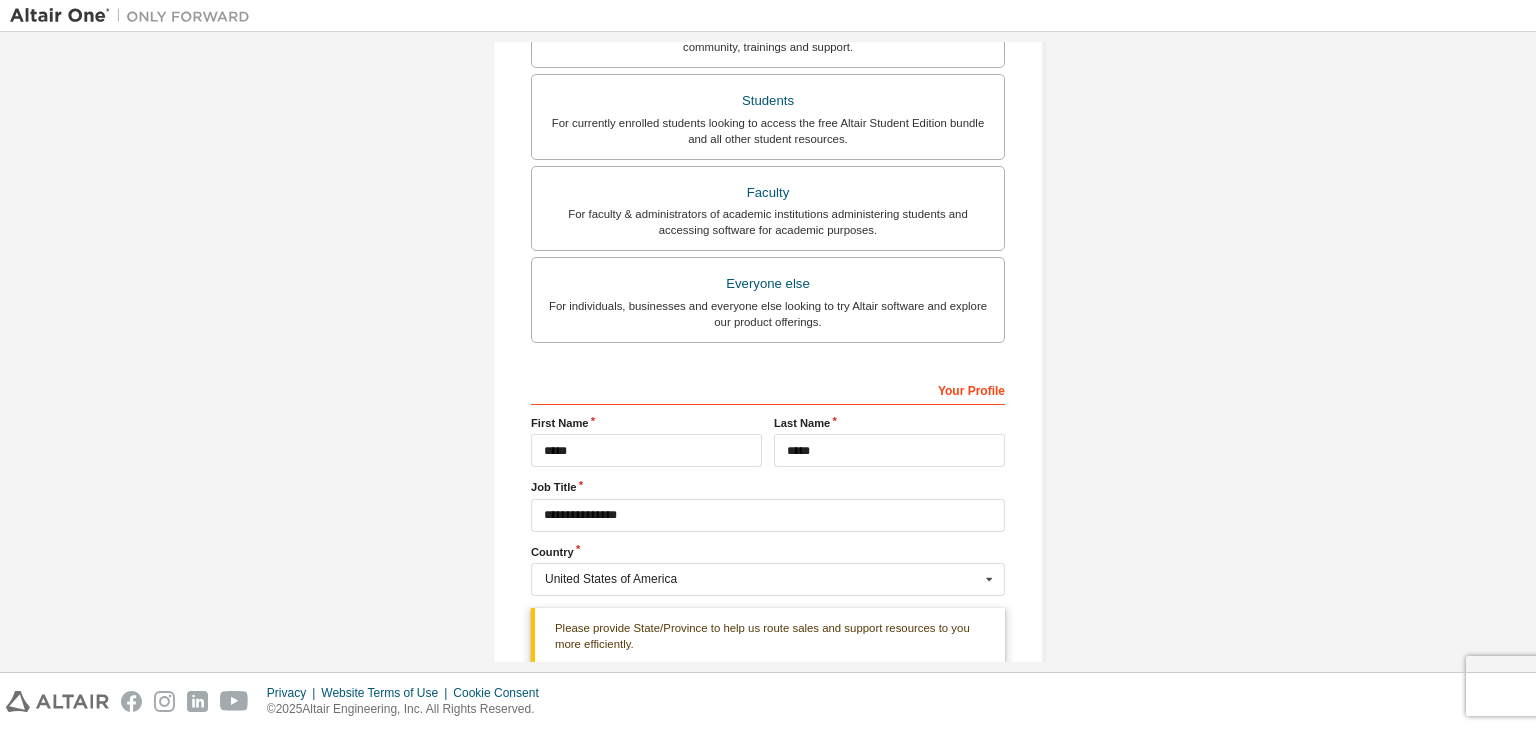 scroll, scrollTop: 695, scrollLeft: 0, axis: vertical 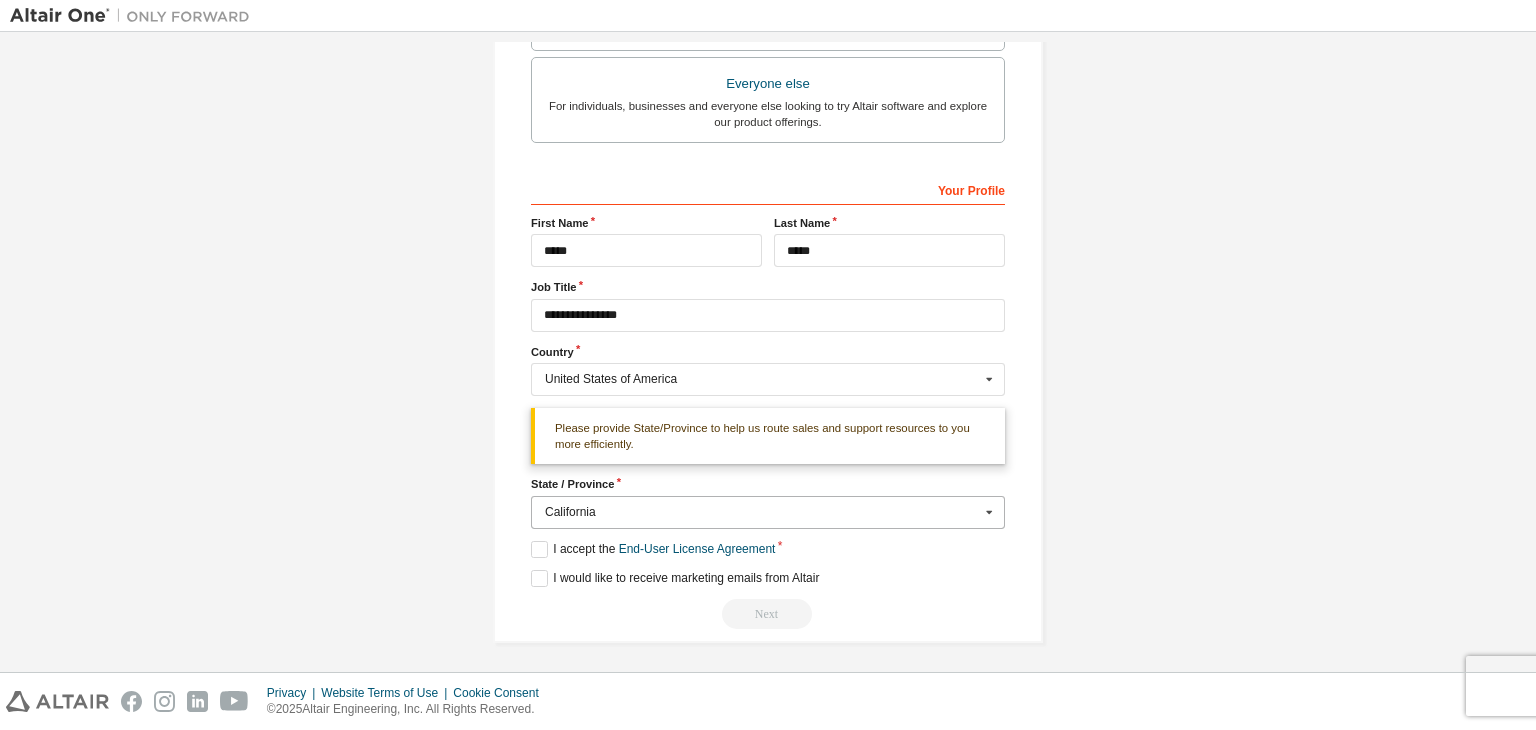 click on "California" at bounding box center (762, 512) 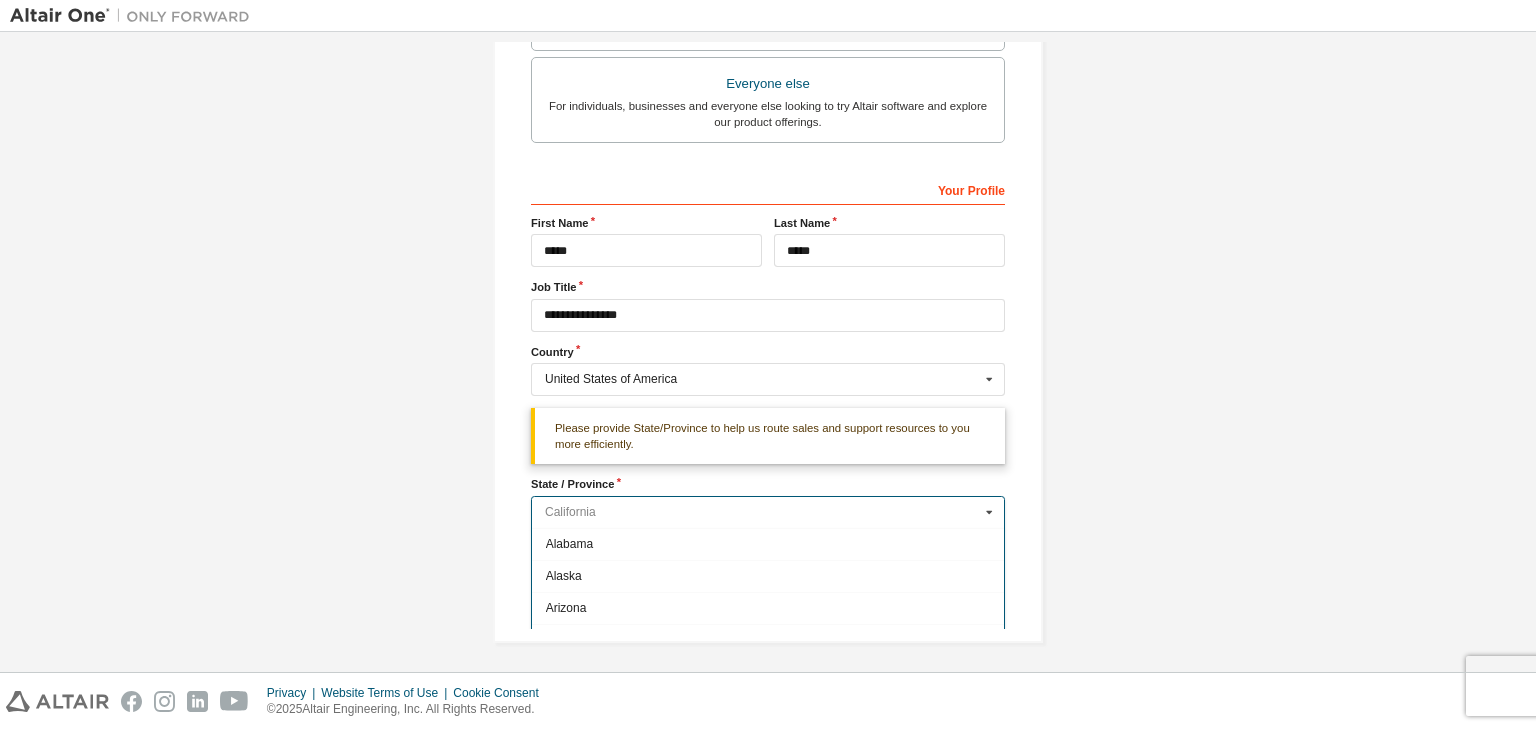 click at bounding box center [769, 512] 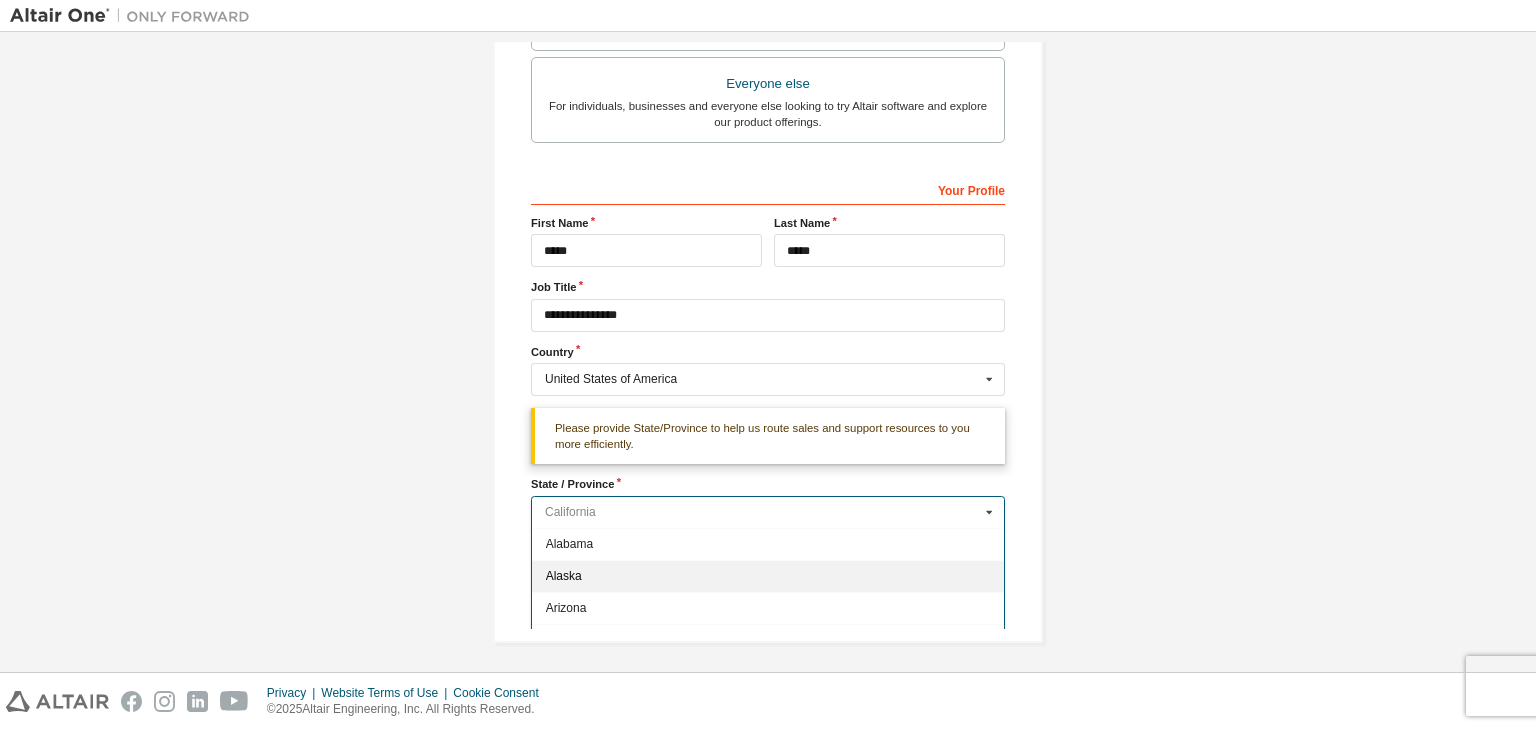 type on "**" 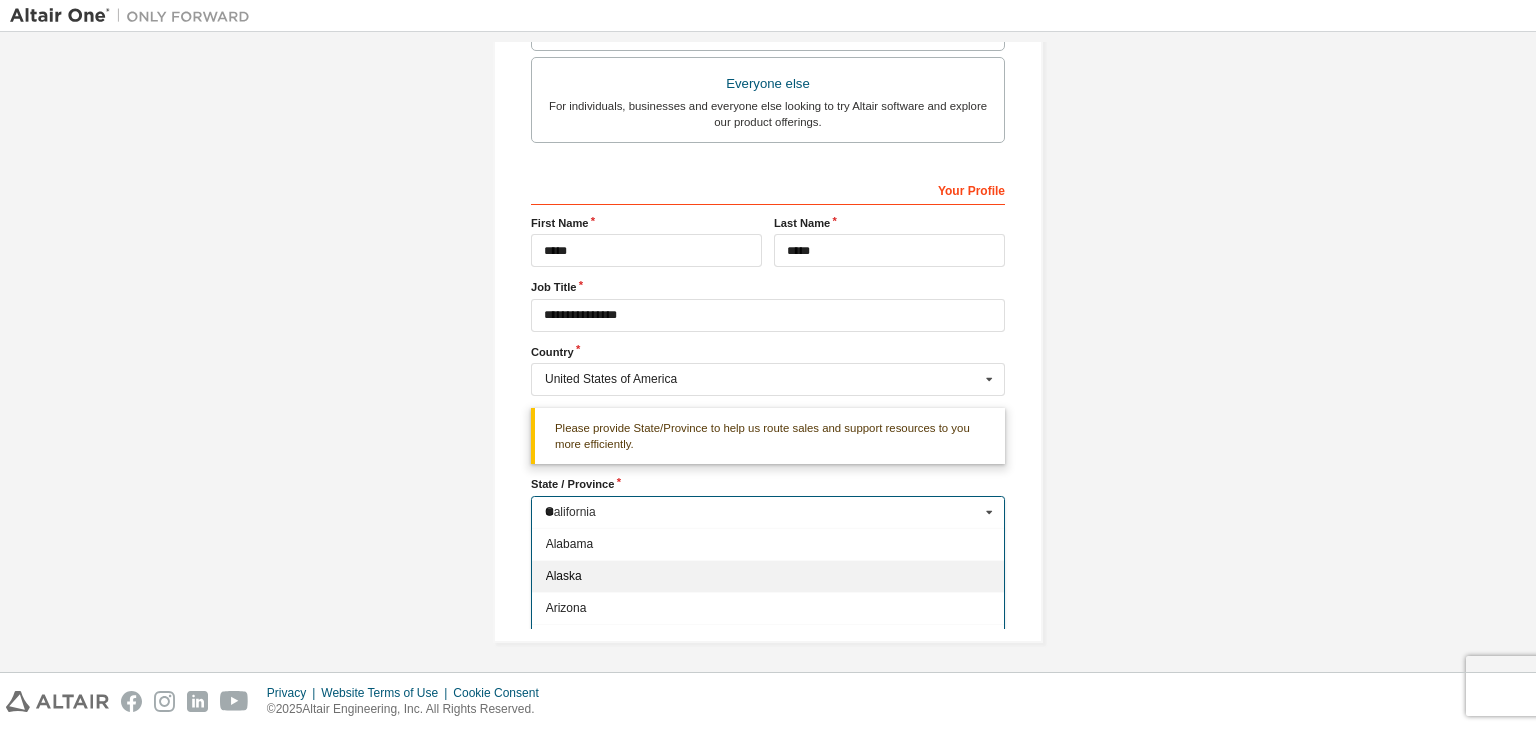 type on "***" 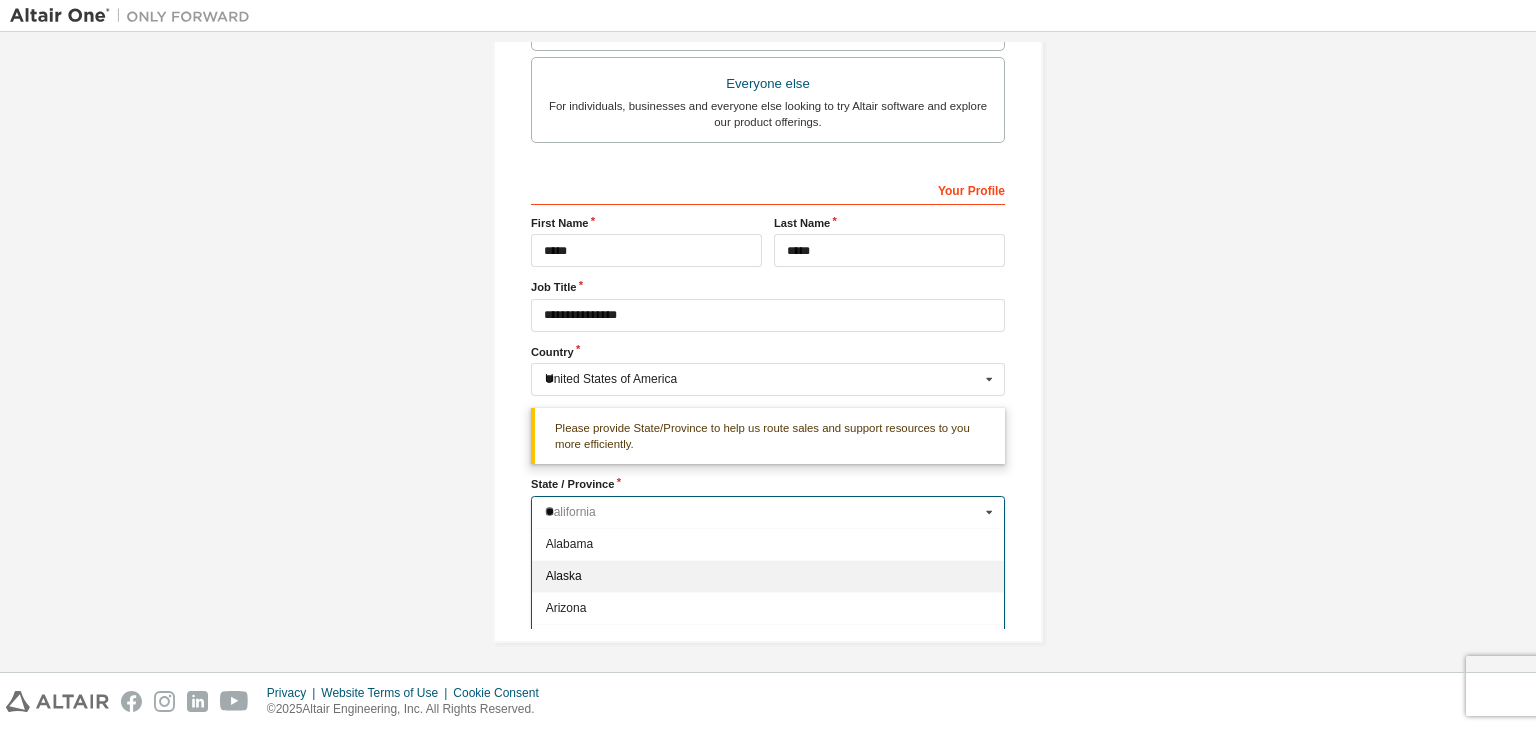 type on "***" 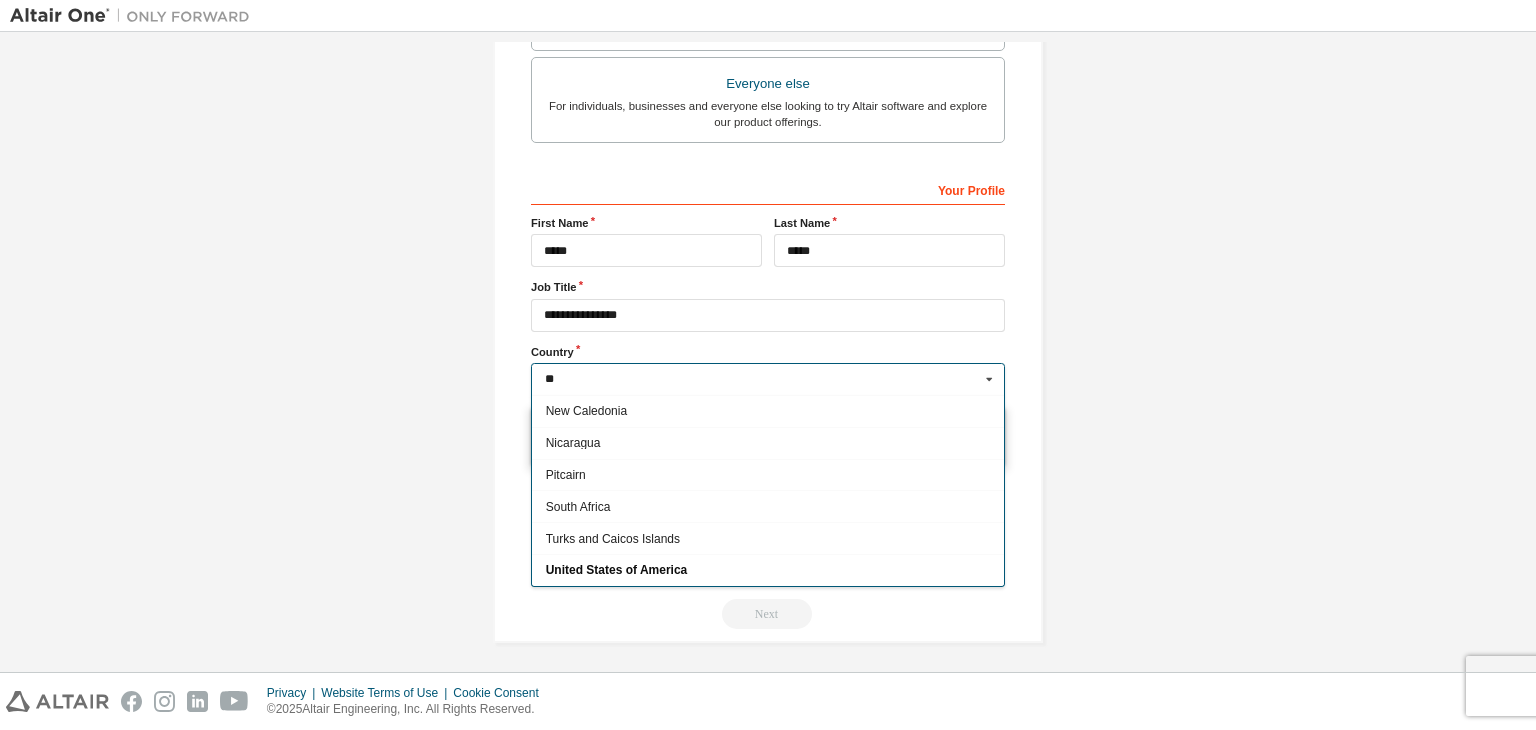 scroll, scrollTop: 0, scrollLeft: 0, axis: both 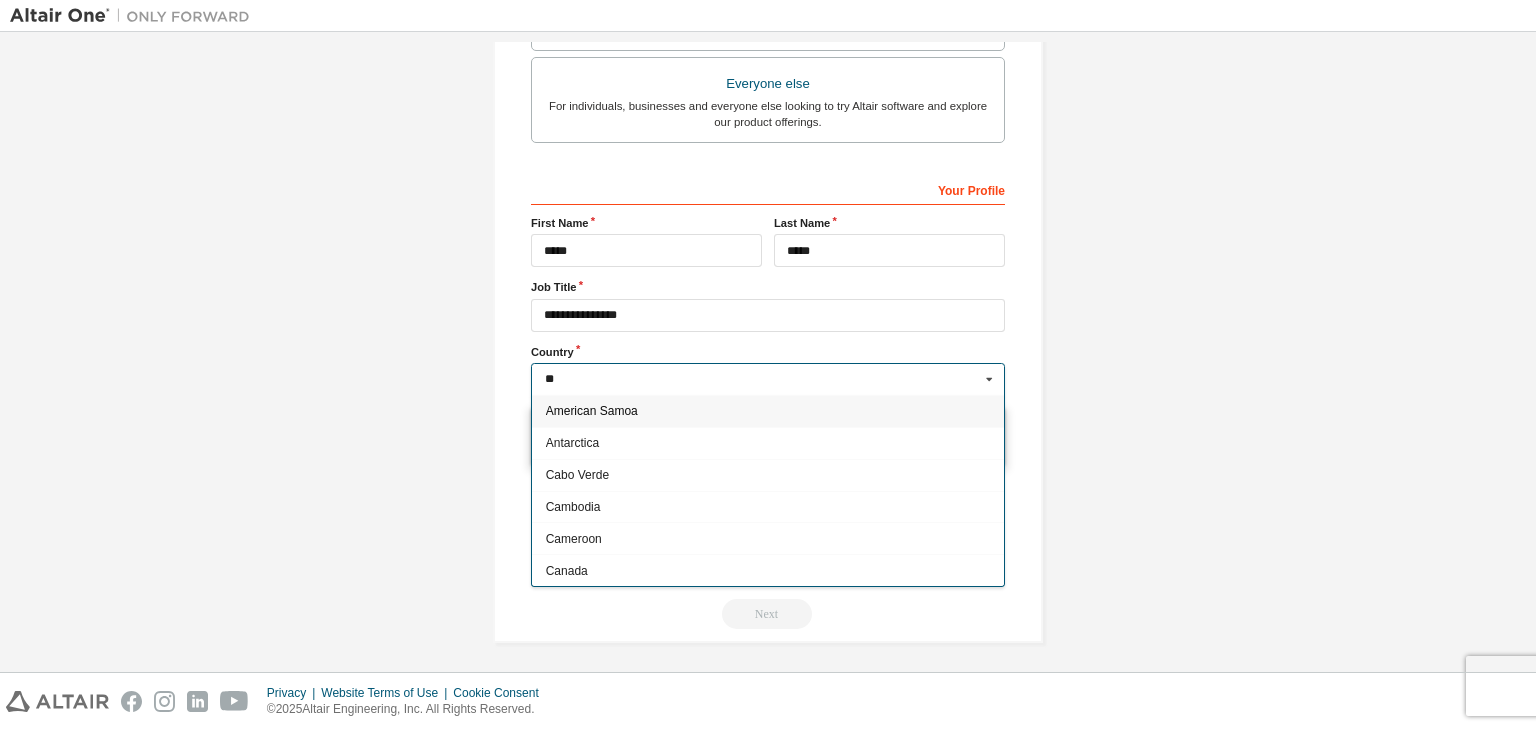 type on "**" 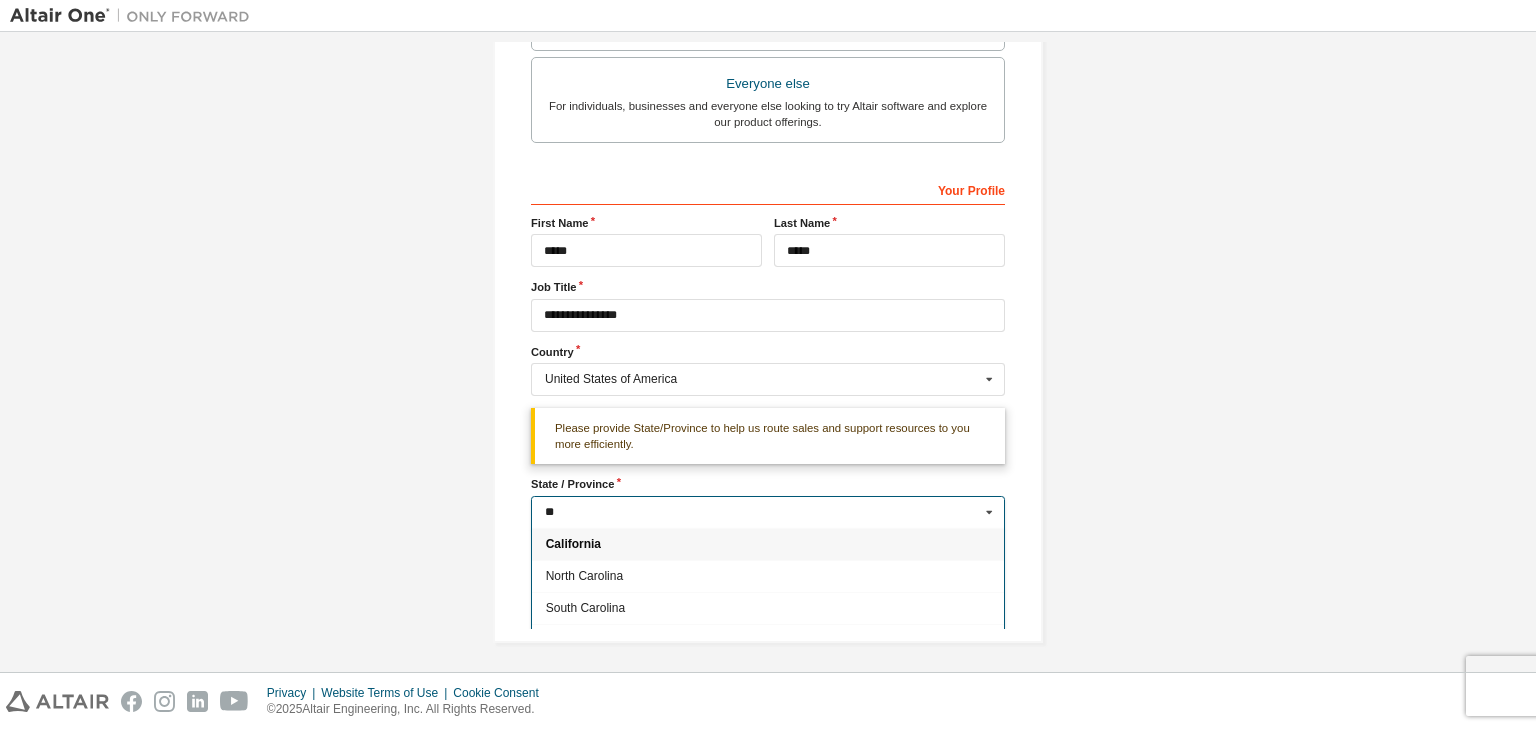 type 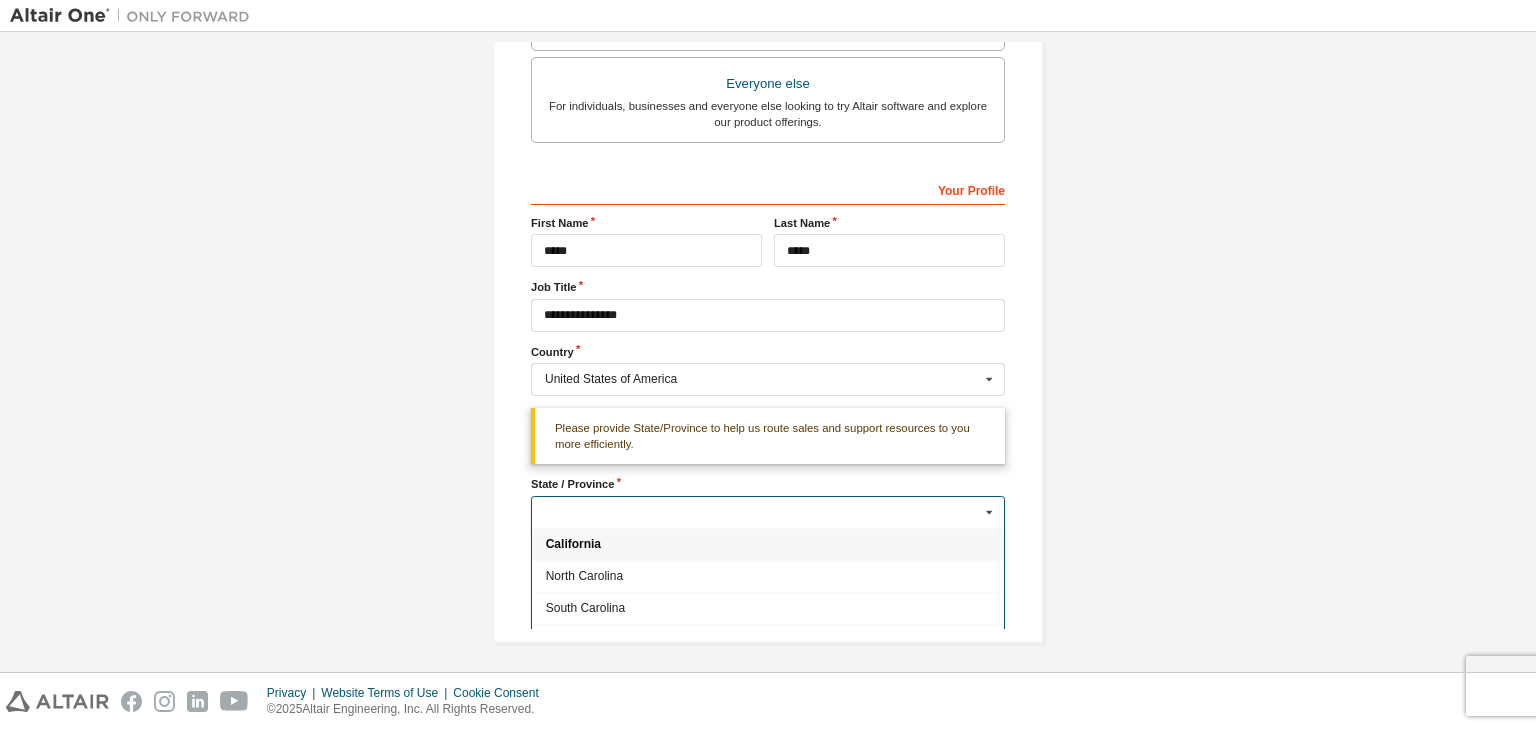 click on "**********" at bounding box center [768, 7] 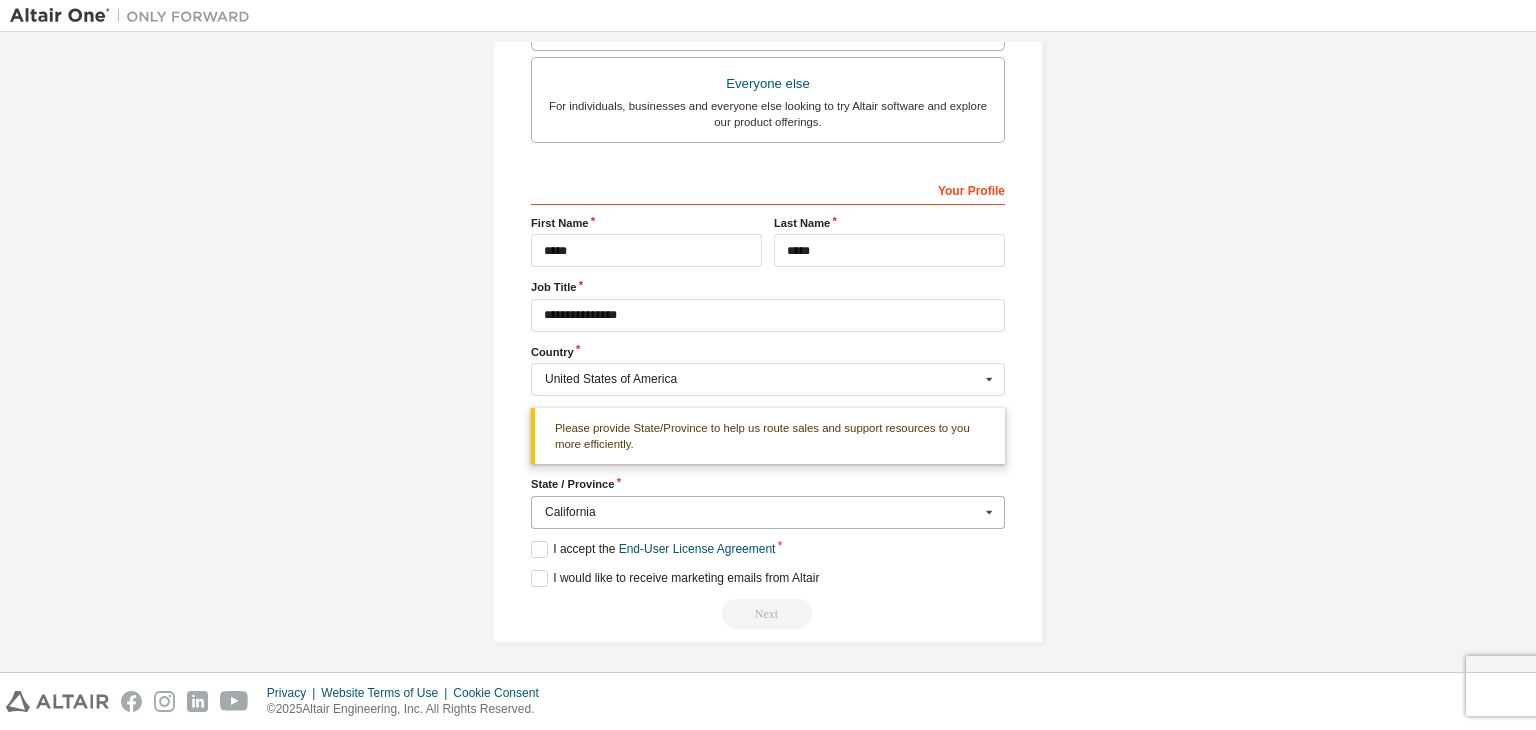 click on "Next" at bounding box center (768, 614) 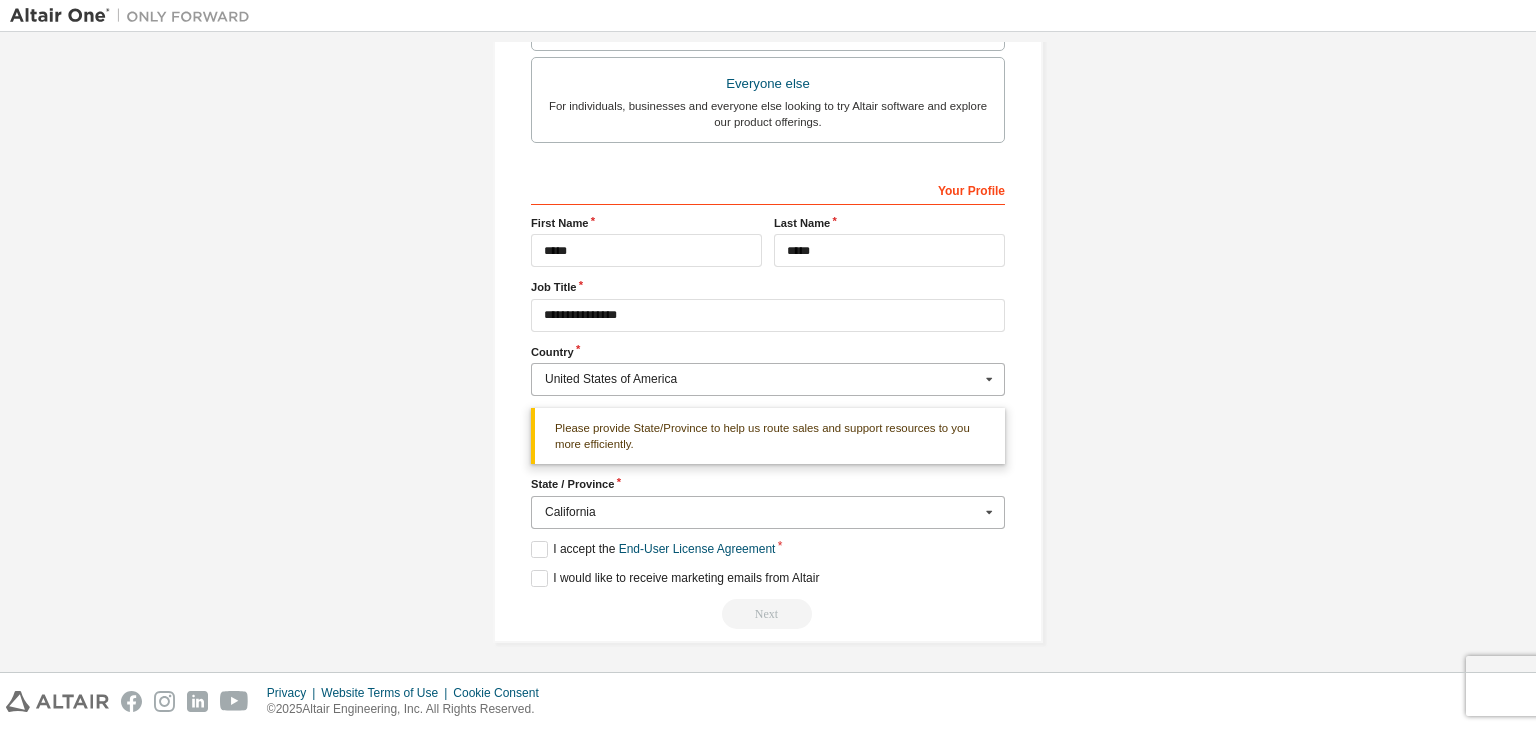 click at bounding box center [989, 379] 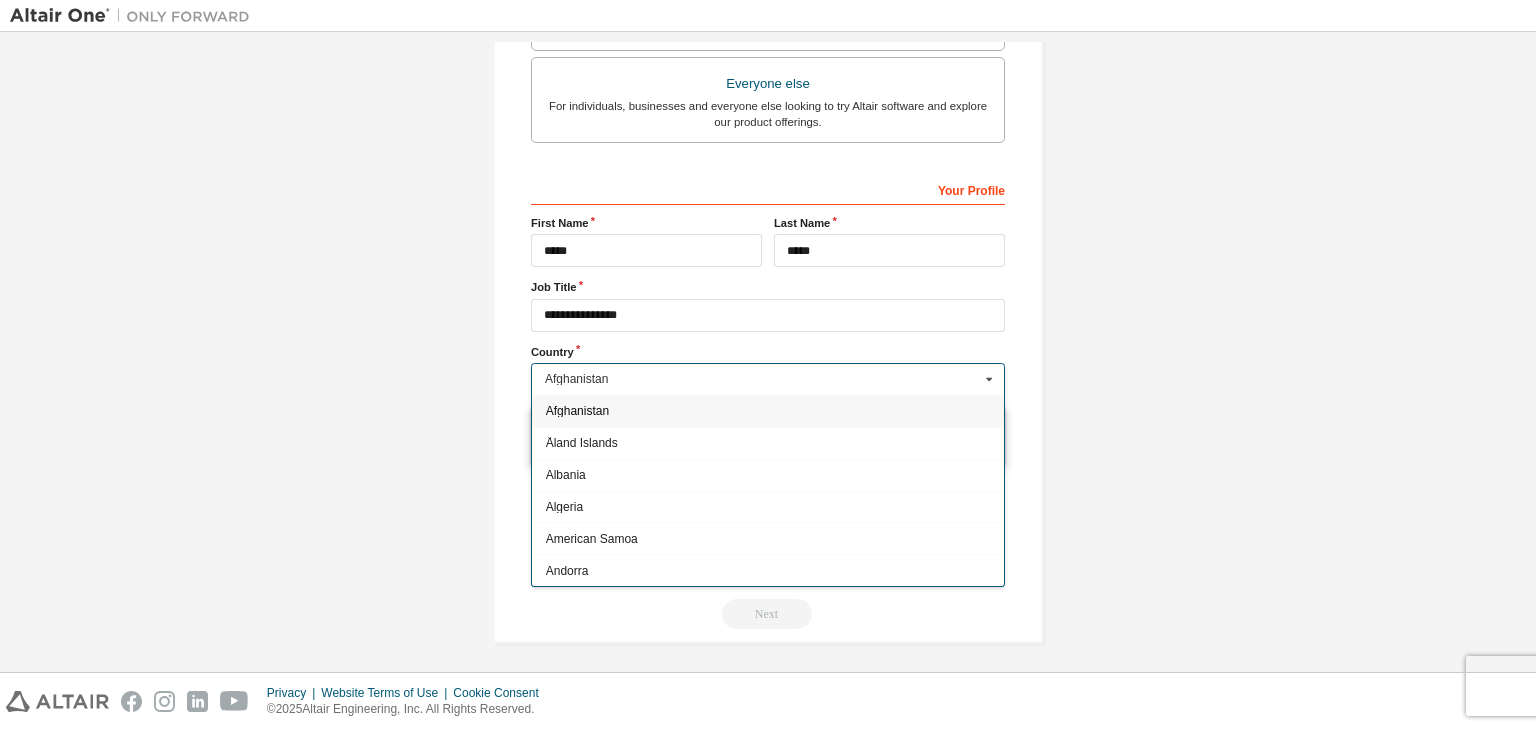 click on "**********" at bounding box center (768, 7) 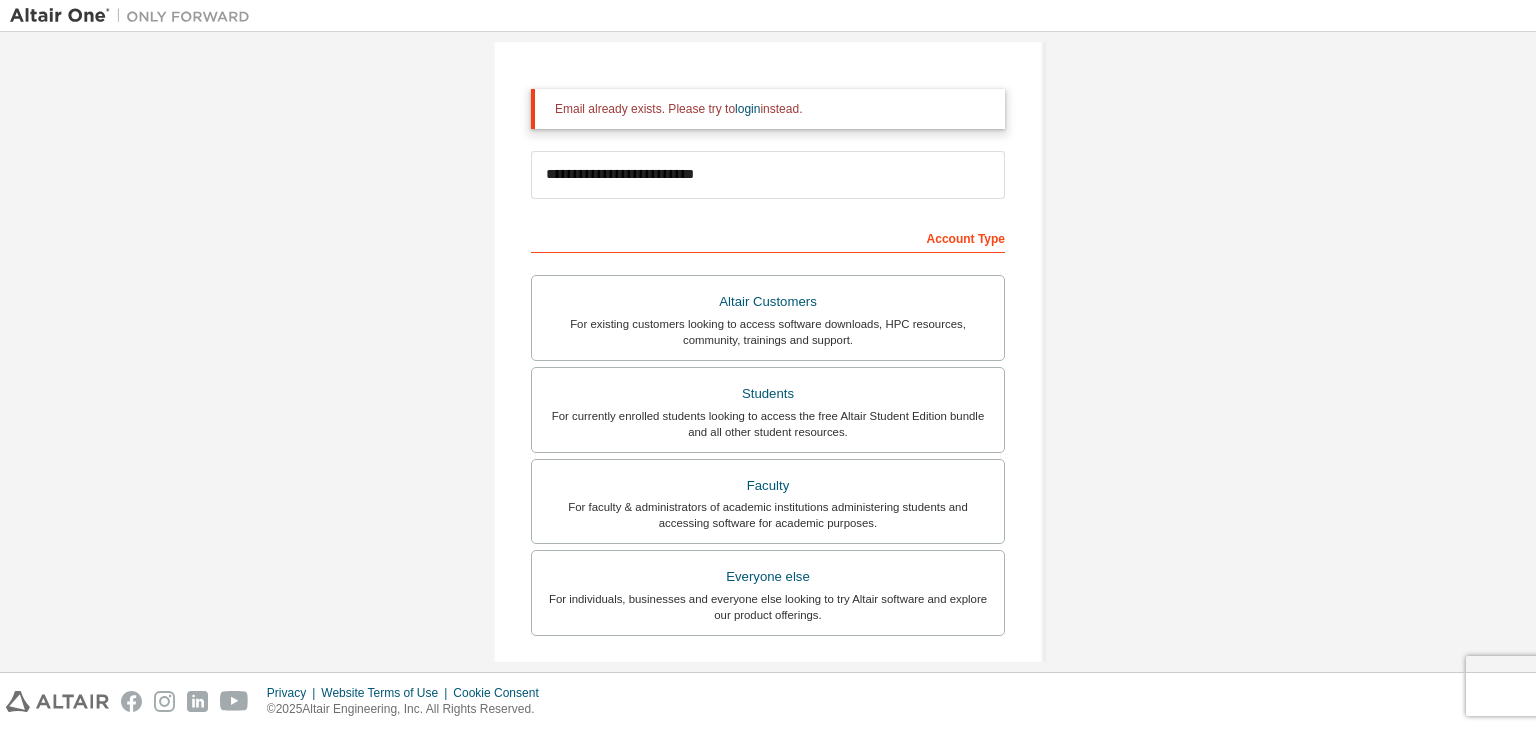 scroll, scrollTop: 95, scrollLeft: 0, axis: vertical 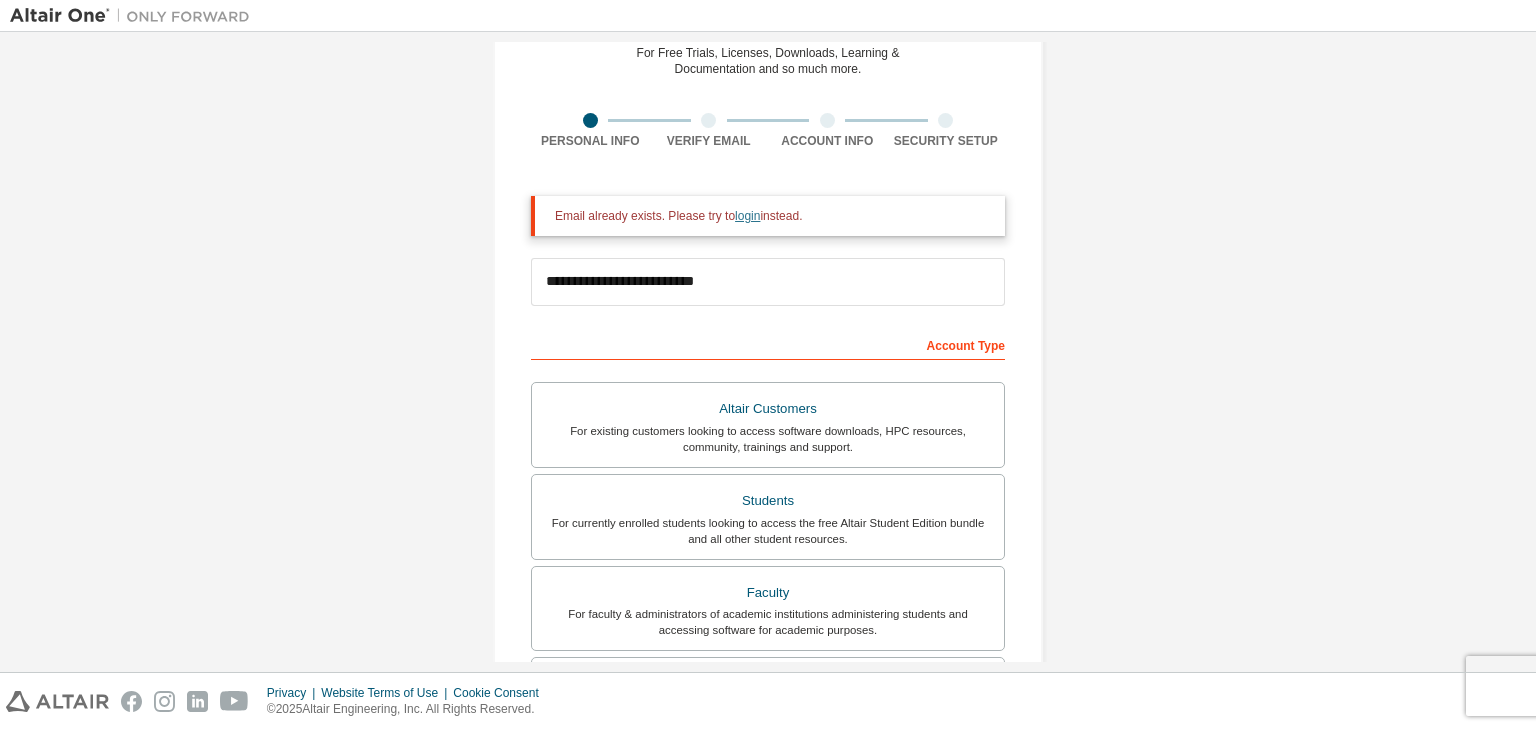click on "login" at bounding box center [747, 216] 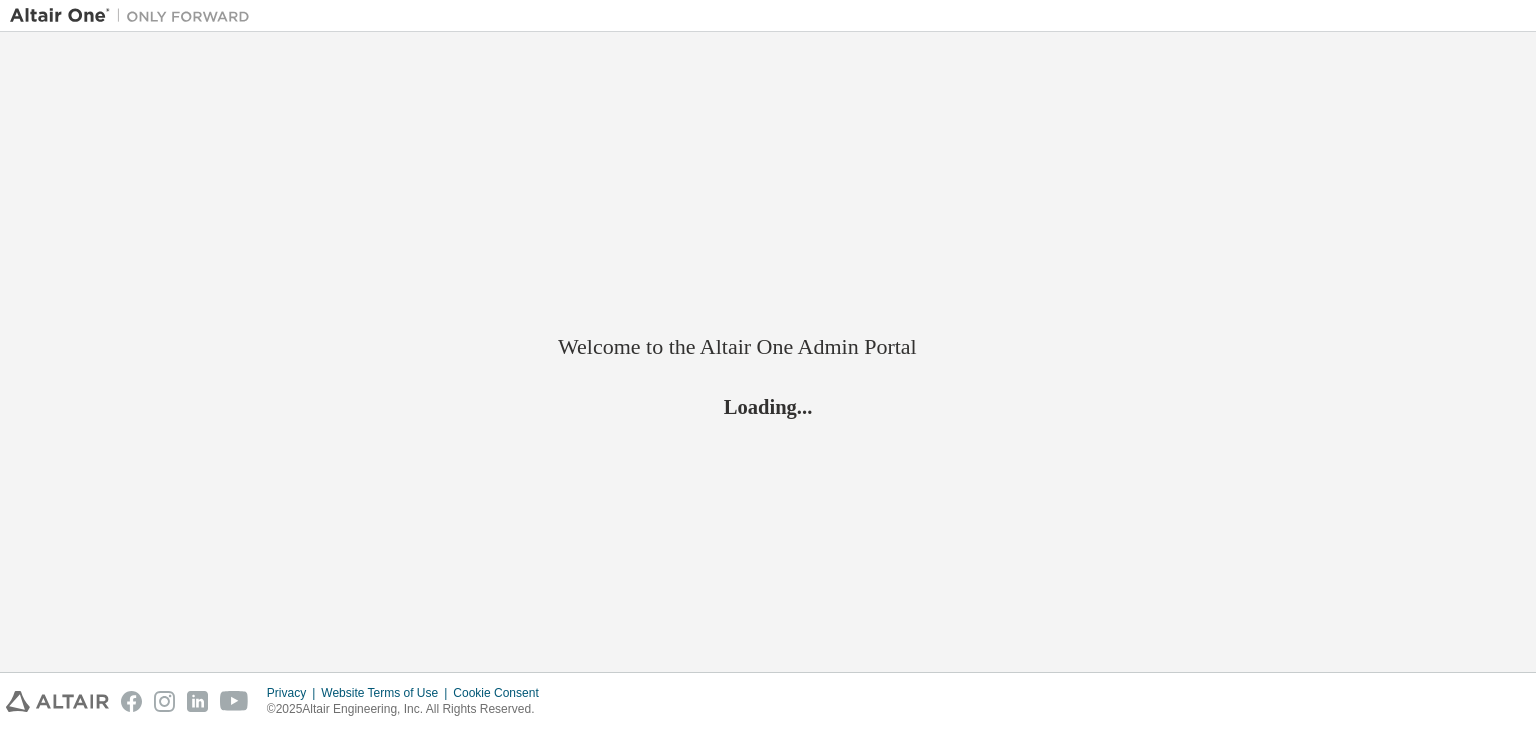 scroll, scrollTop: 0, scrollLeft: 0, axis: both 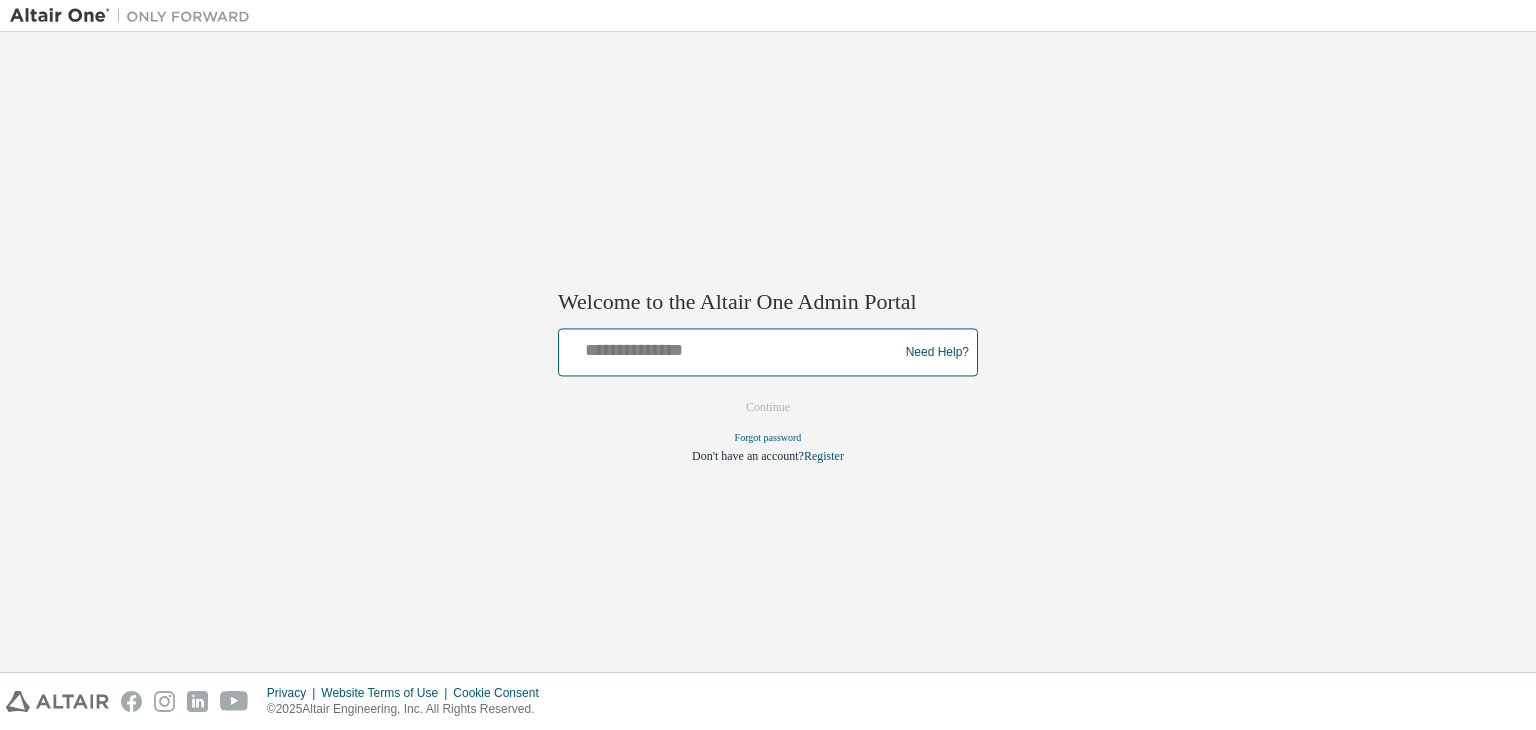 click at bounding box center (731, 348) 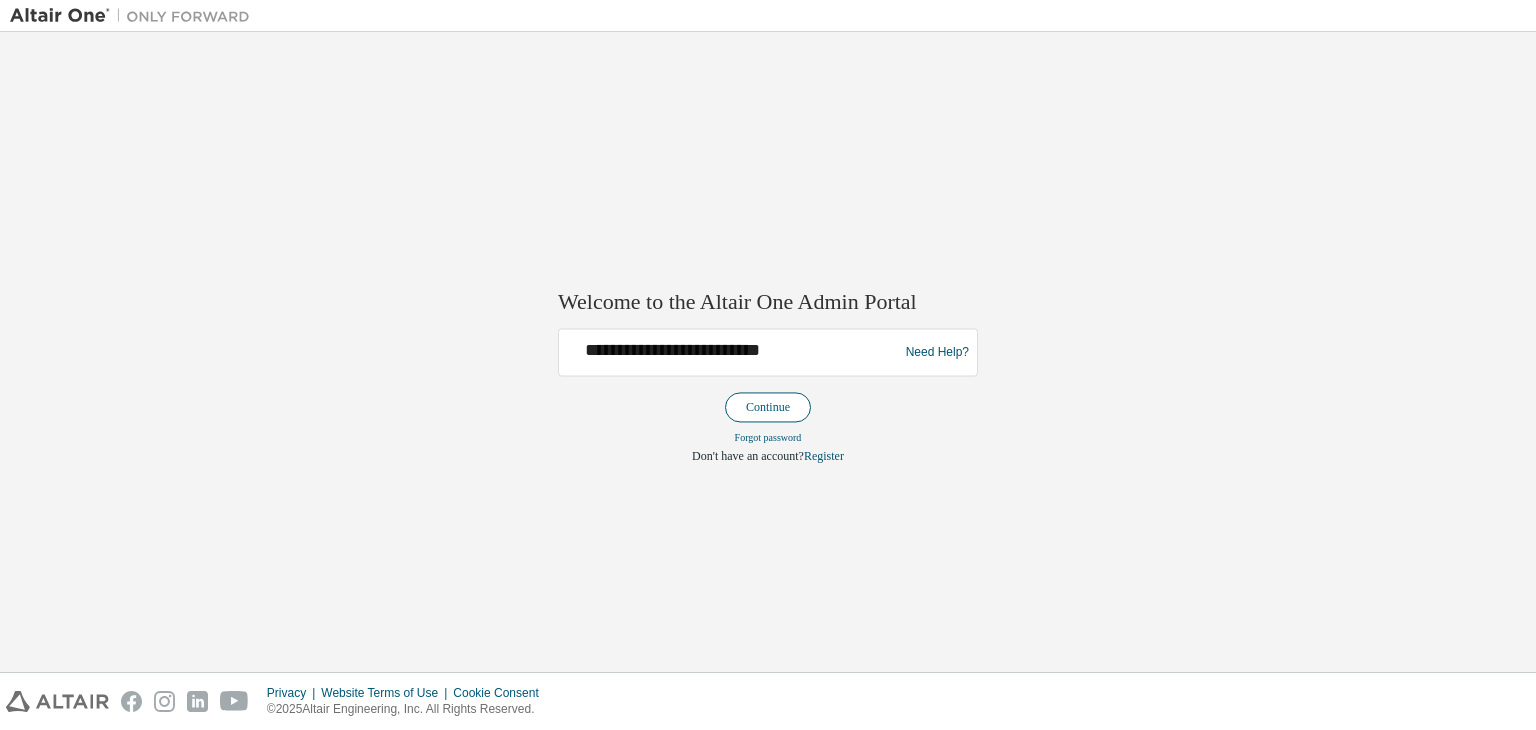 click on "Continue" at bounding box center [768, 408] 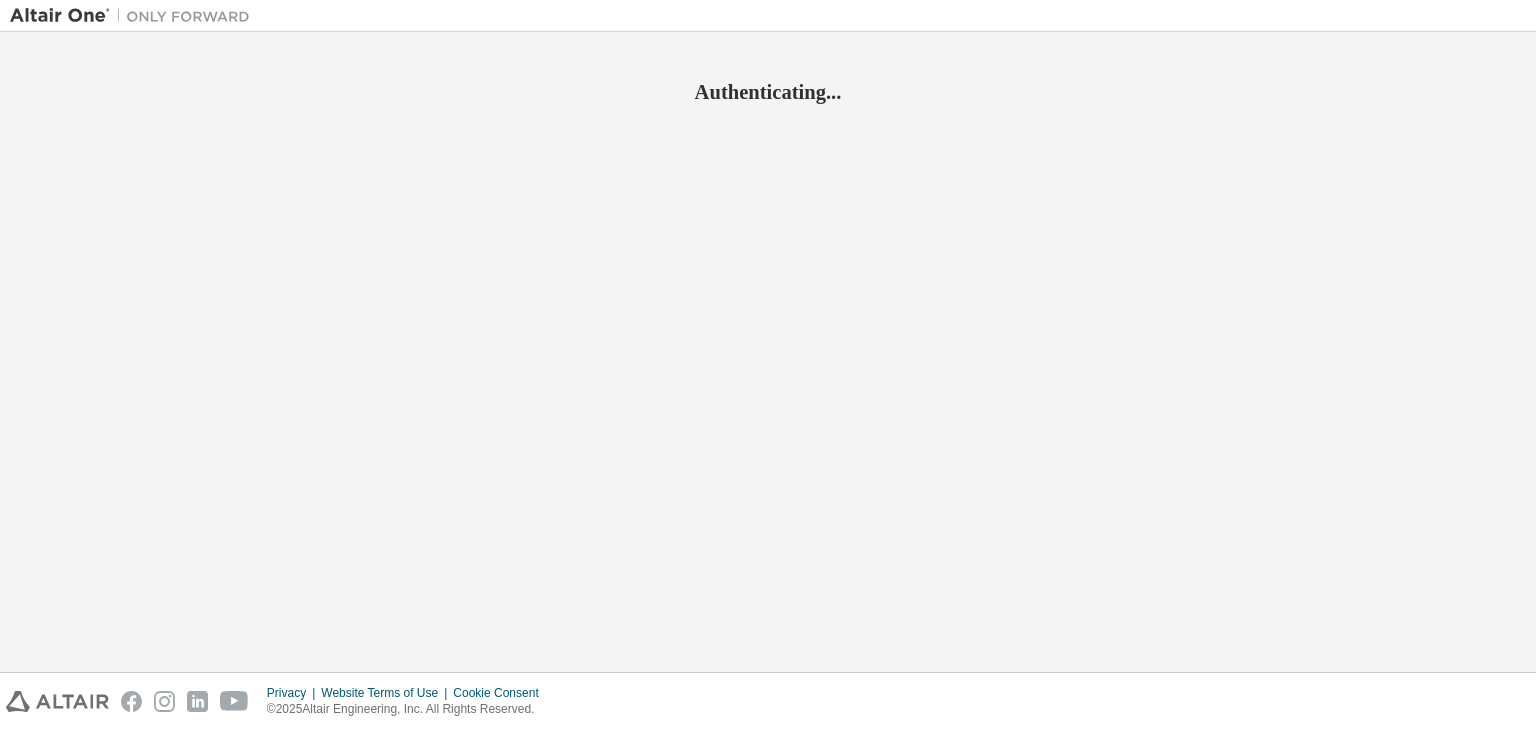 scroll, scrollTop: 0, scrollLeft: 0, axis: both 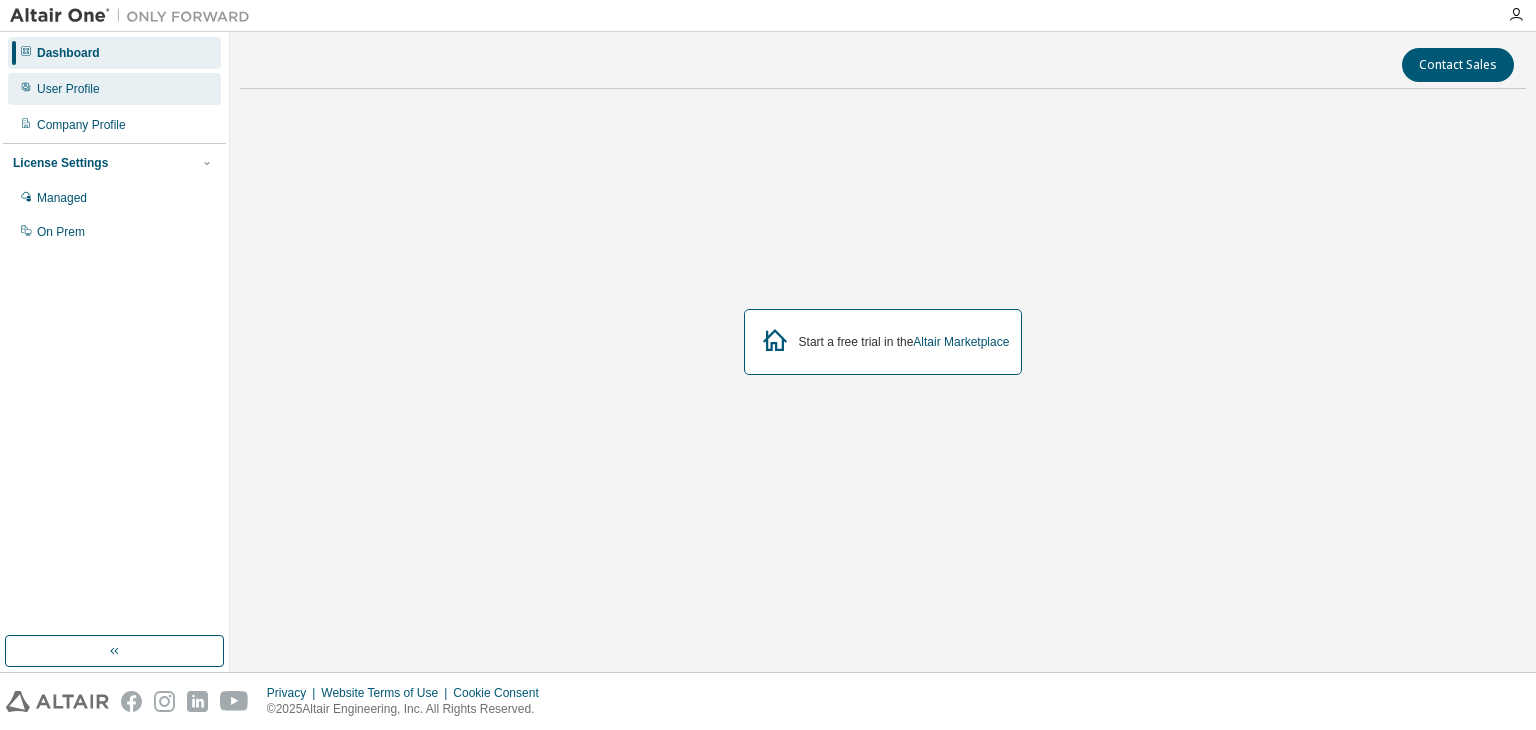 click on "User Profile" at bounding box center (68, 89) 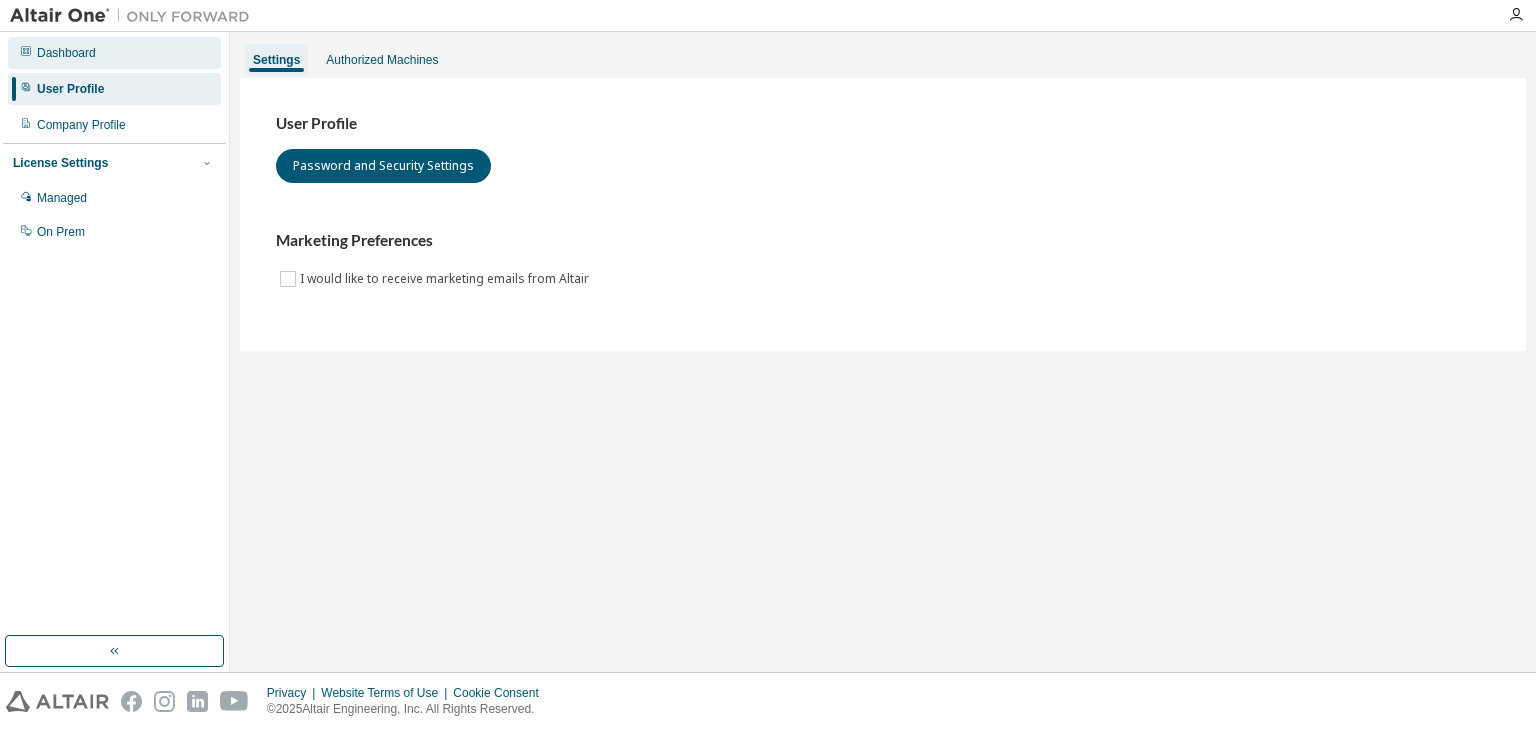 click on "Dashboard" at bounding box center (66, 53) 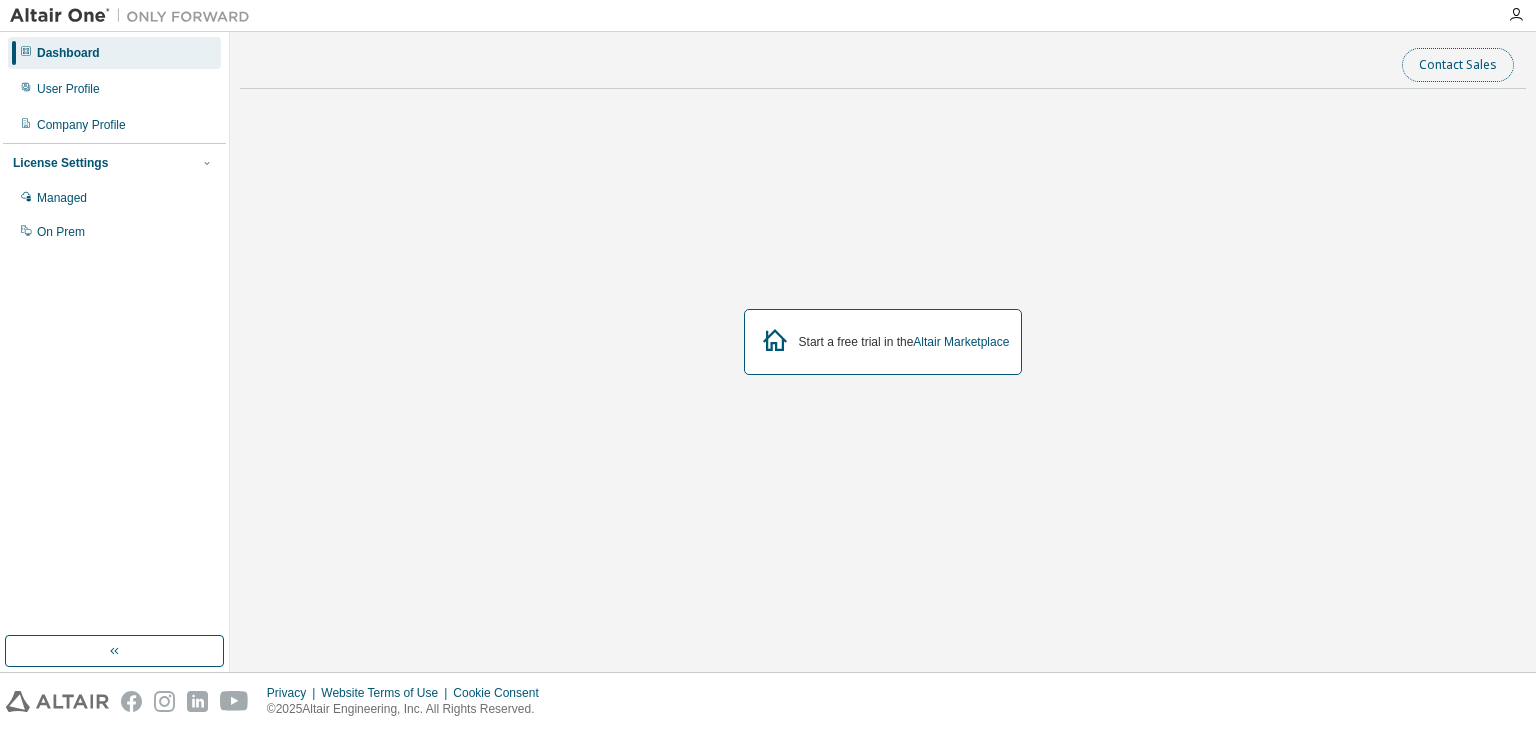 click on "Contact Sales" at bounding box center (1458, 65) 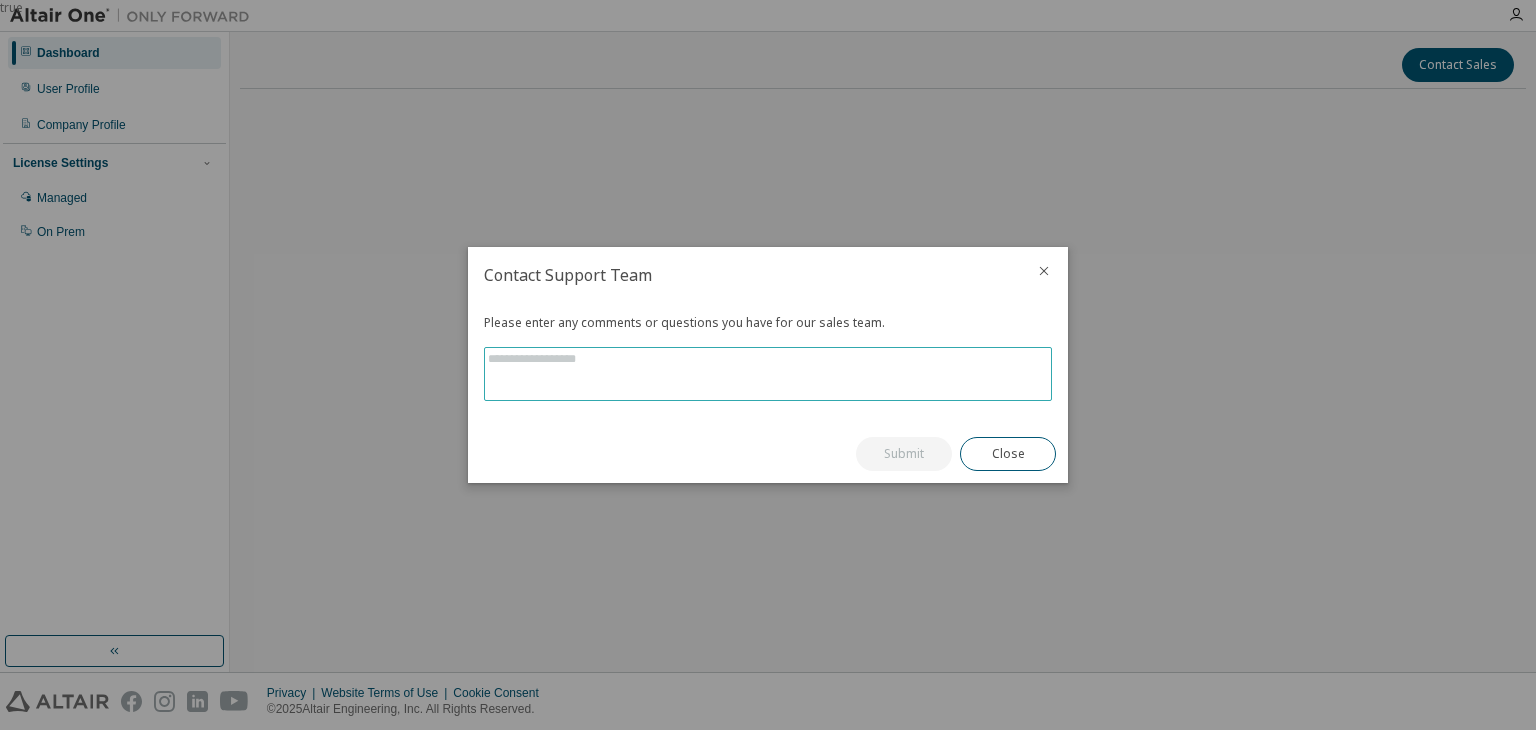 click at bounding box center [768, 374] 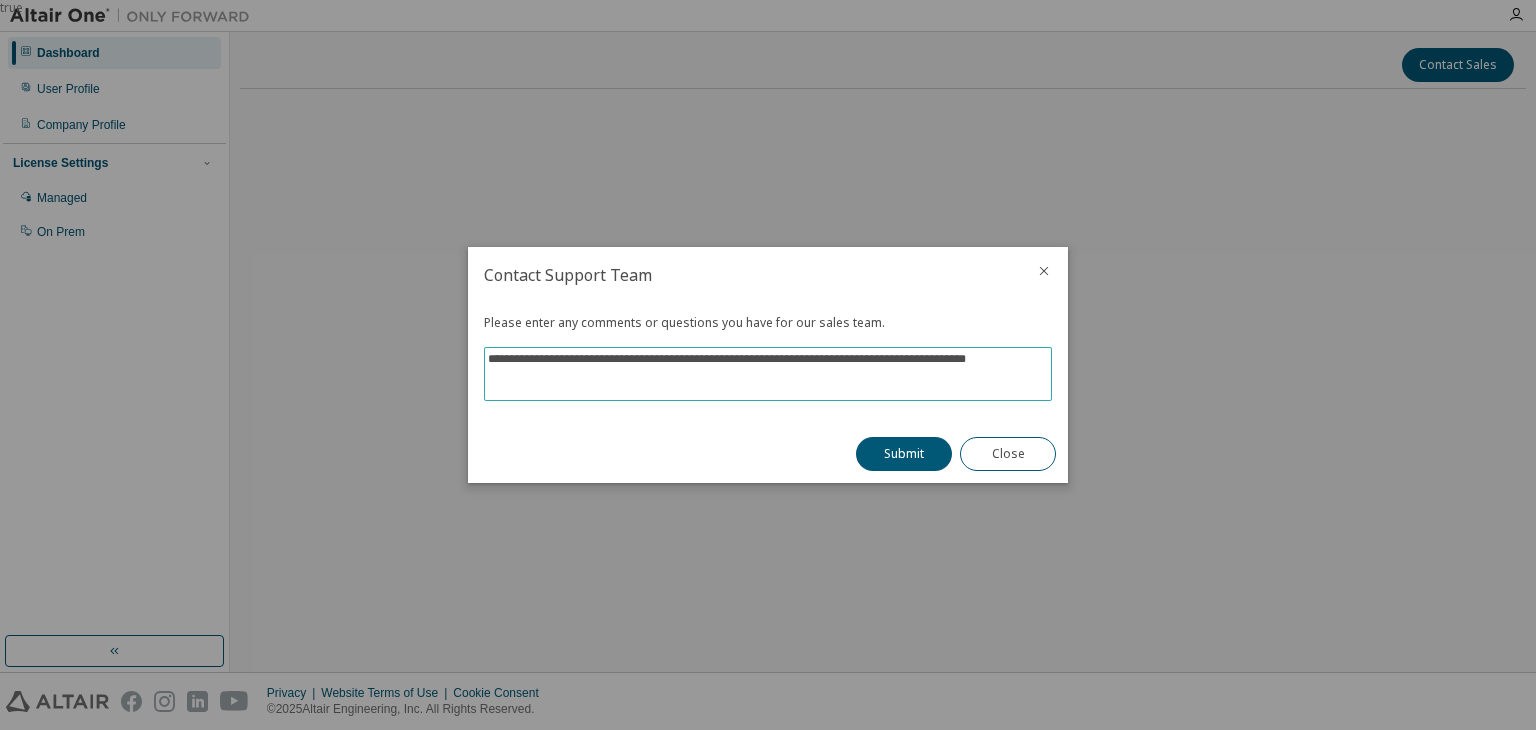 type on "**********" 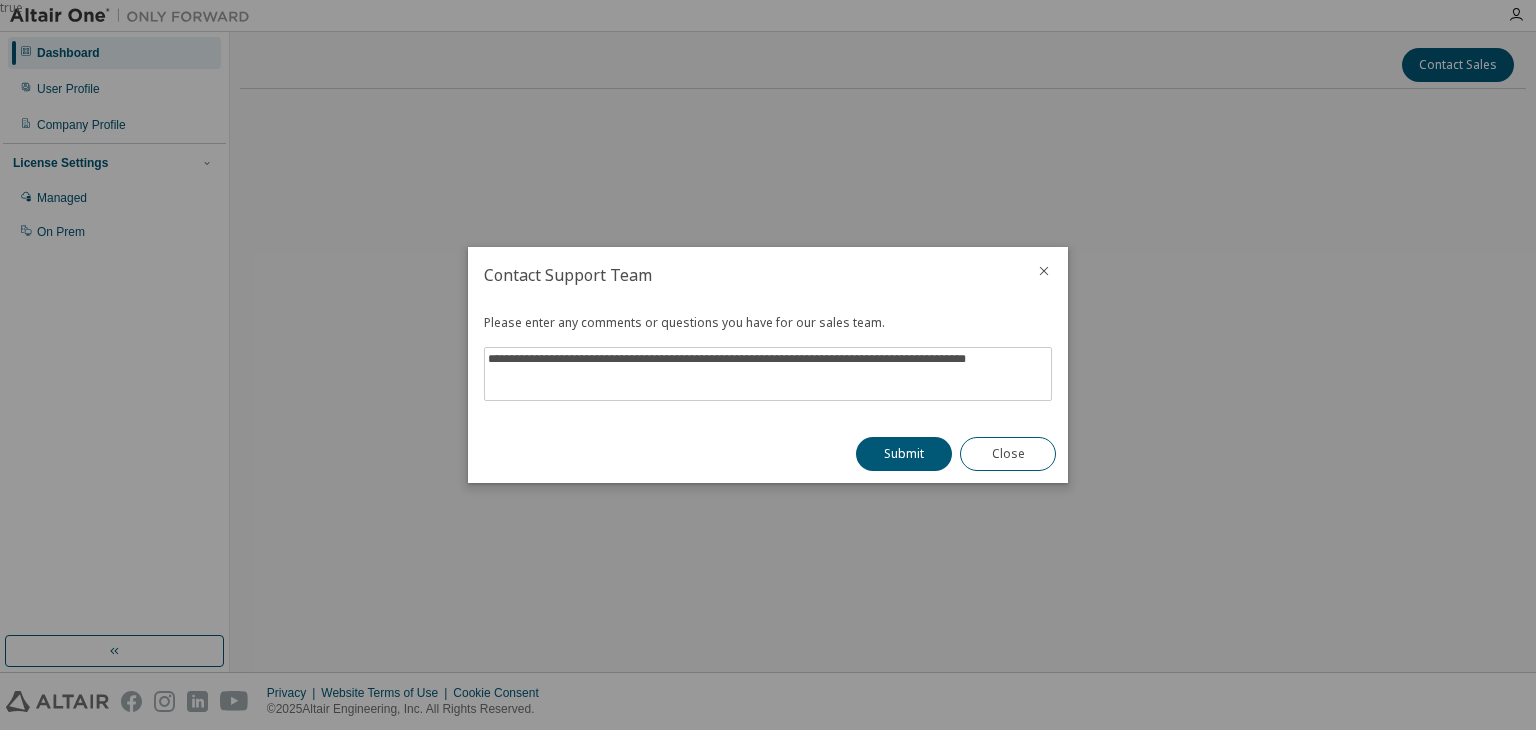 click on "true" at bounding box center [768, 365] 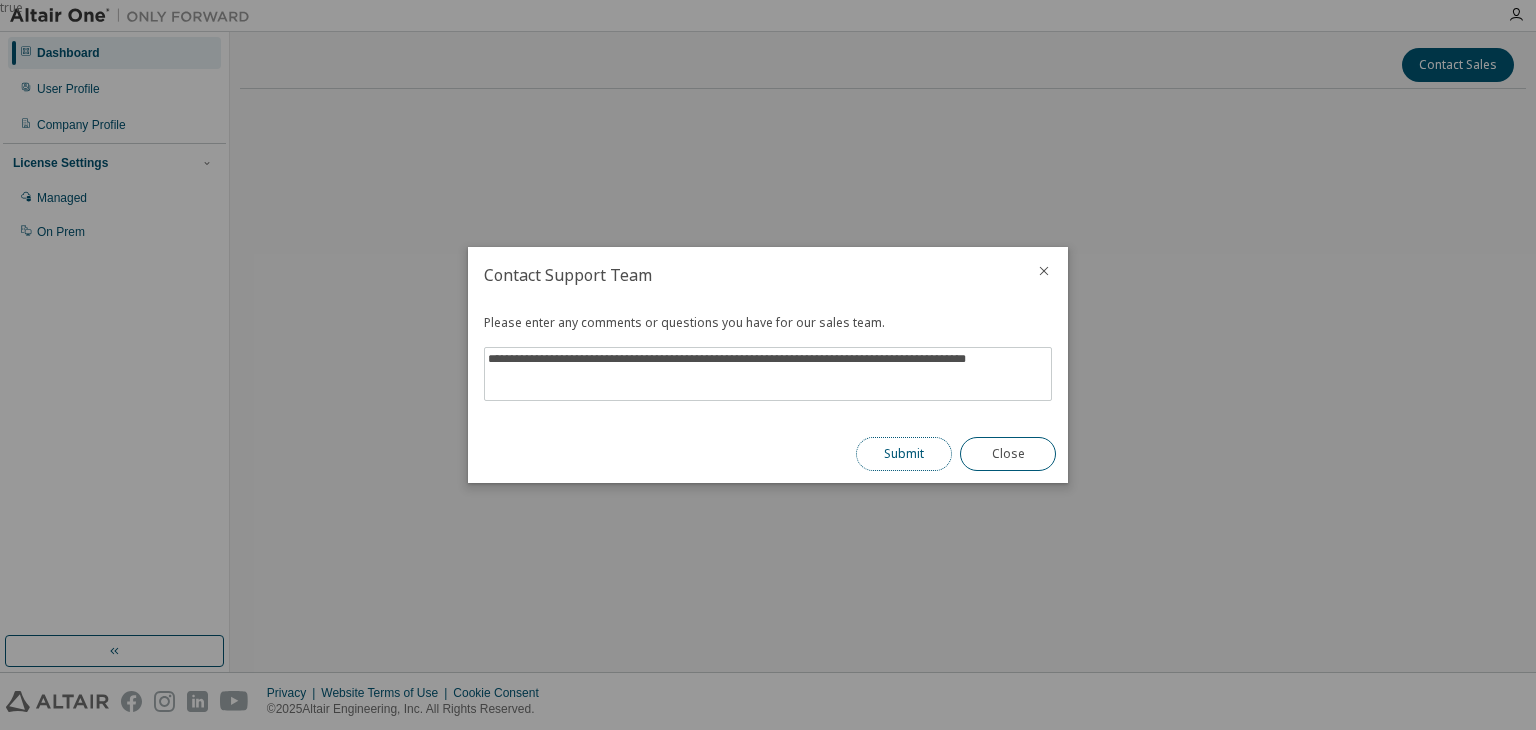click on "Submit" at bounding box center [904, 454] 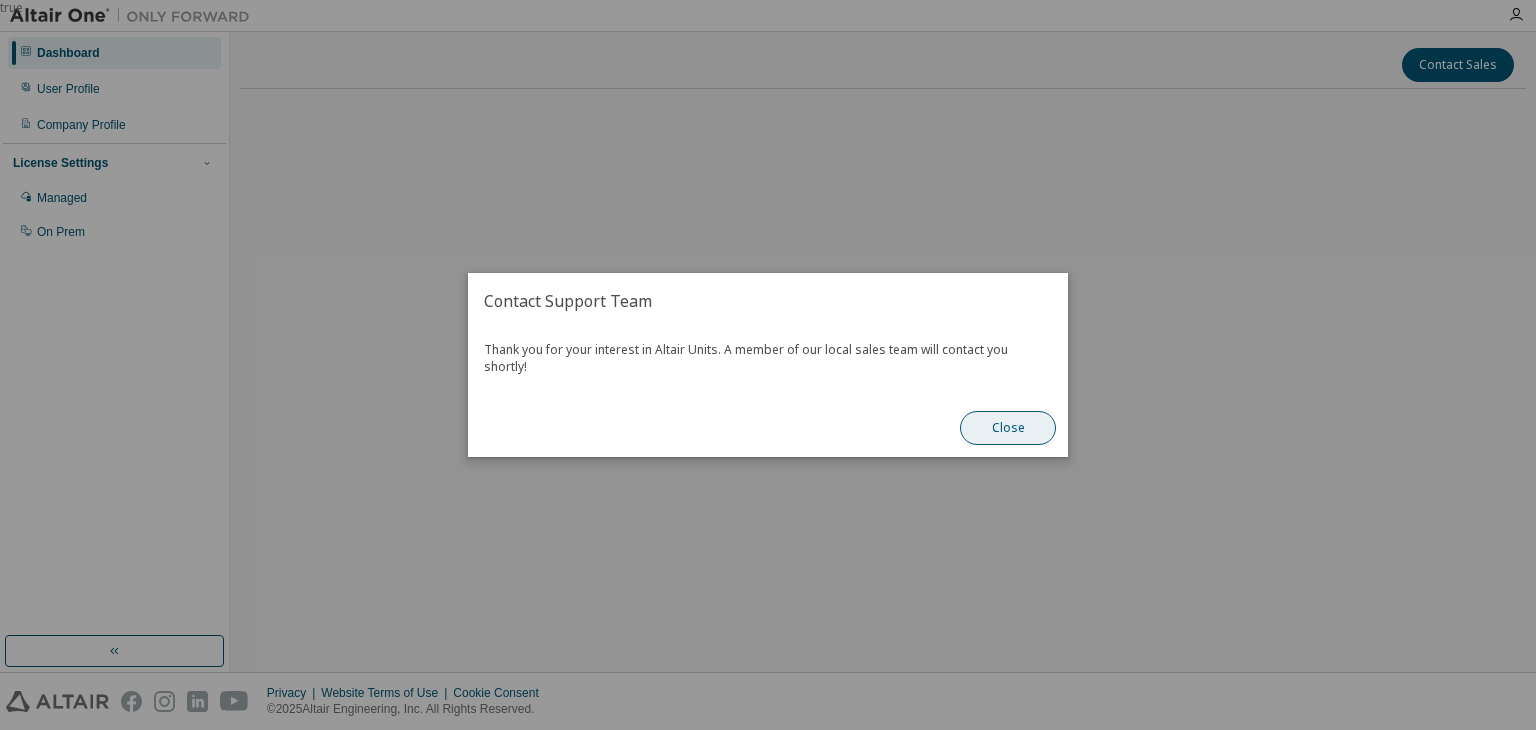 click on "Close" at bounding box center [1008, 428] 